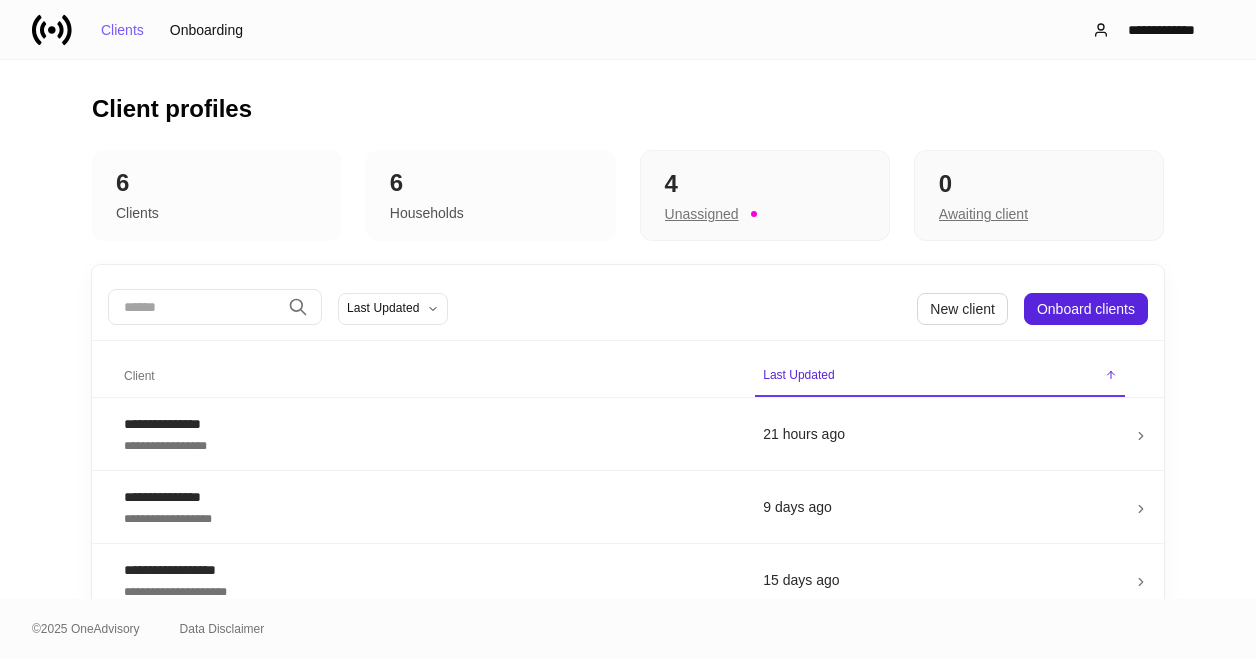 scroll, scrollTop: 0, scrollLeft: 0, axis: both 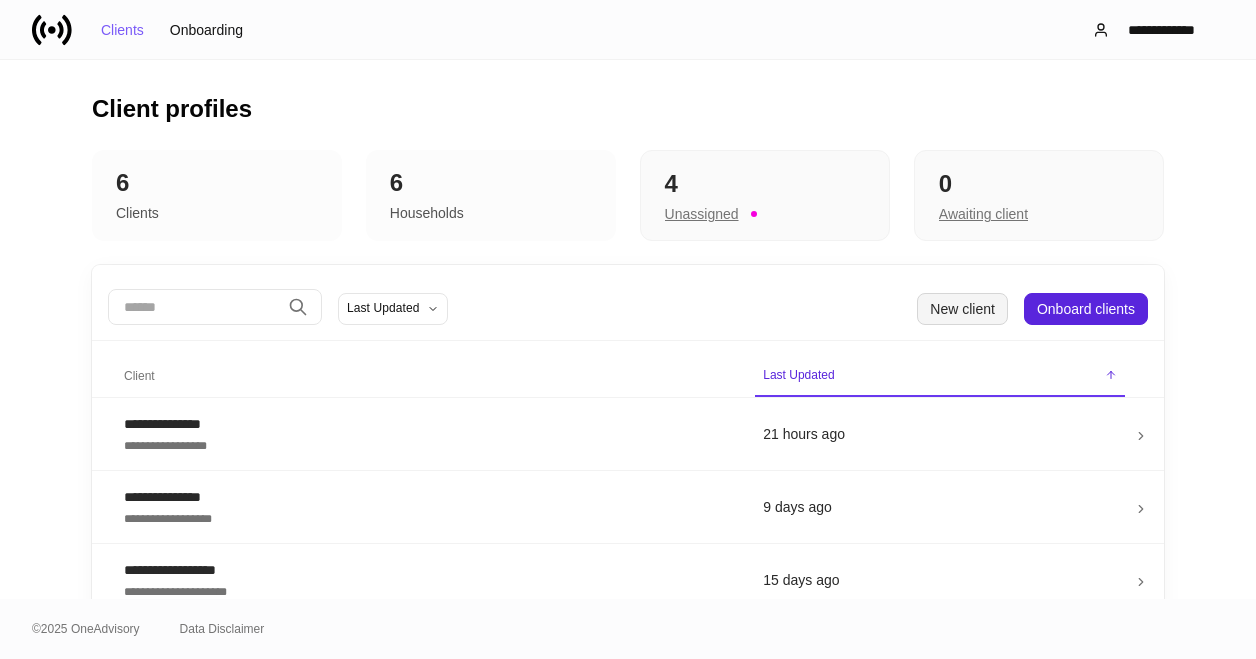 click on "New client" at bounding box center [962, 309] 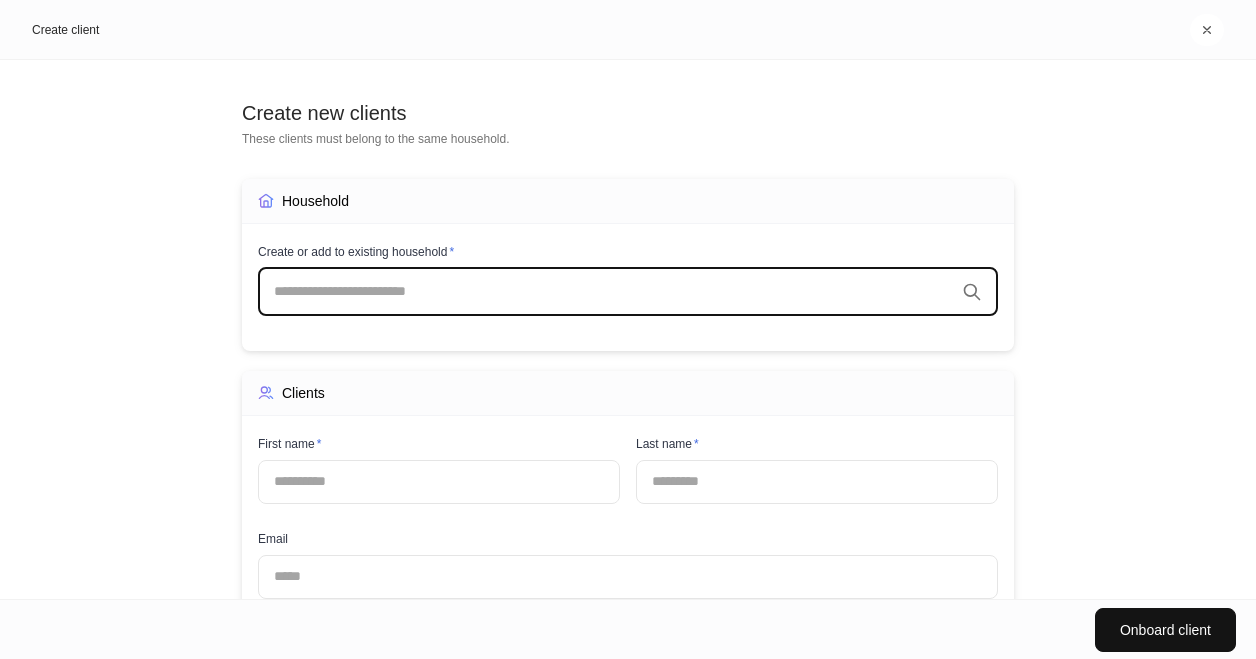 click at bounding box center [439, 482] 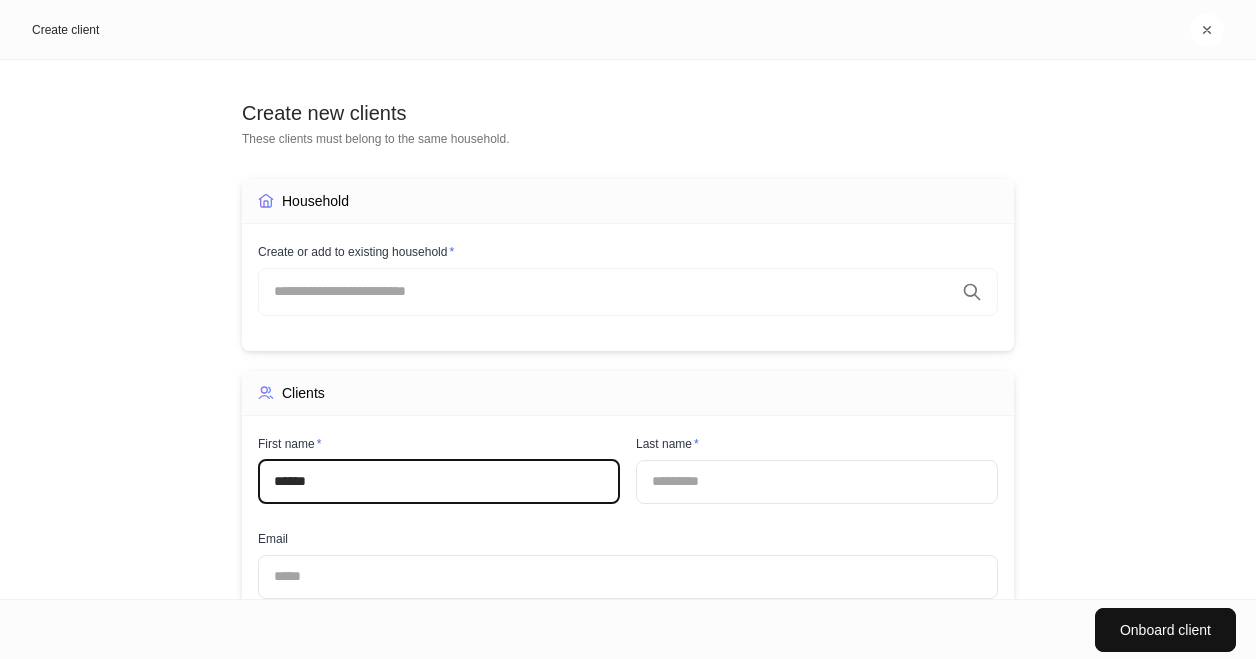 type on "******" 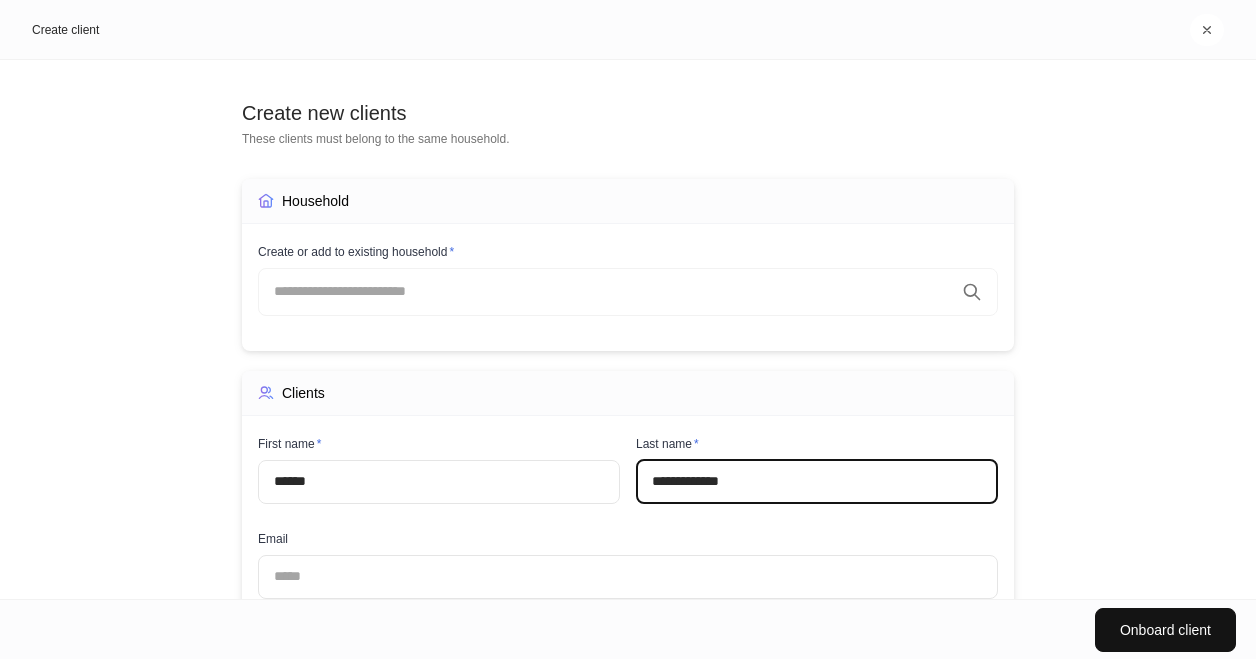 type on "**********" 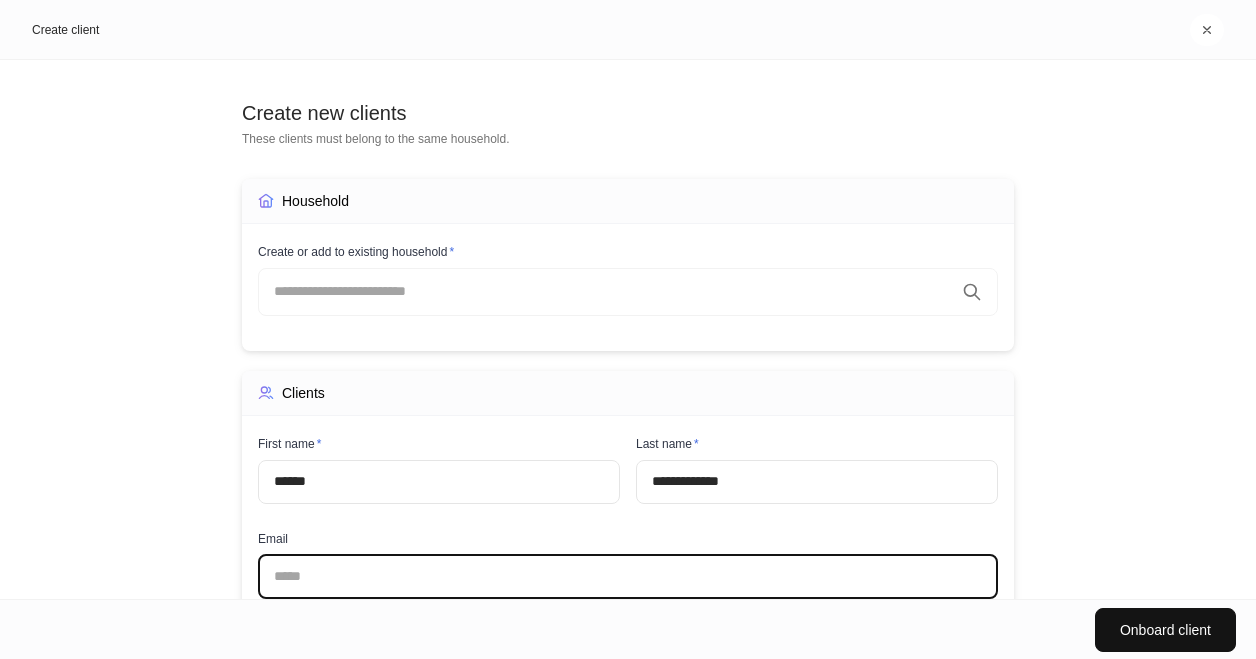 click at bounding box center (628, 577) 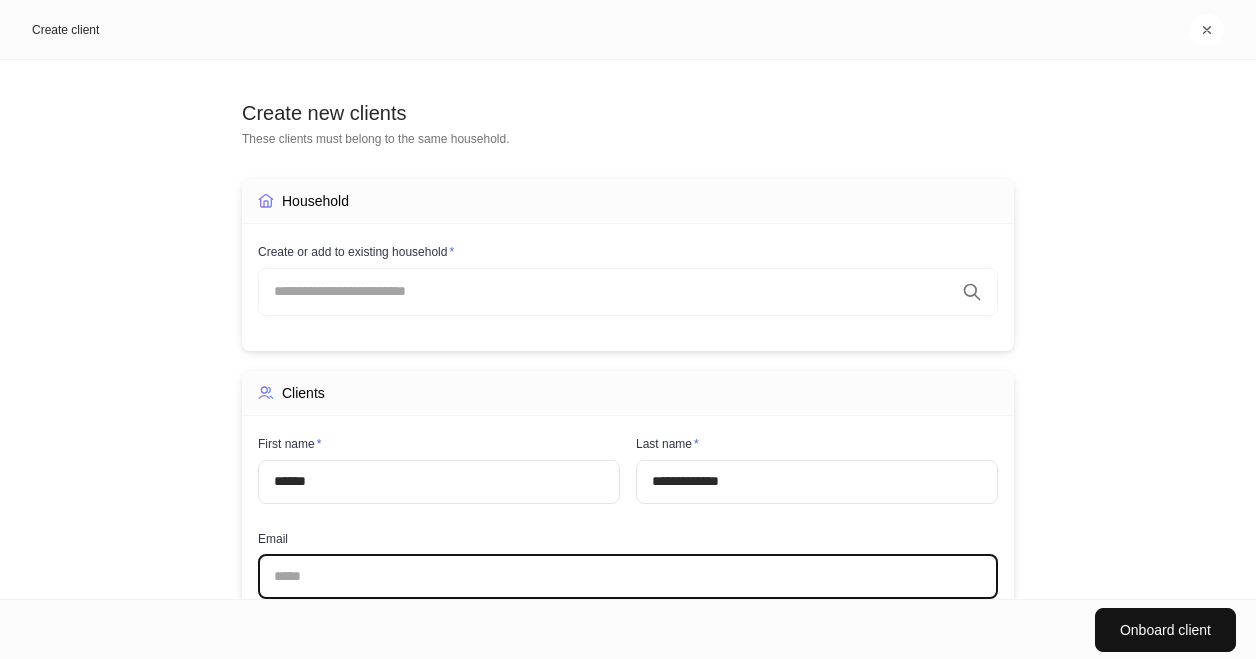 paste on "**********" 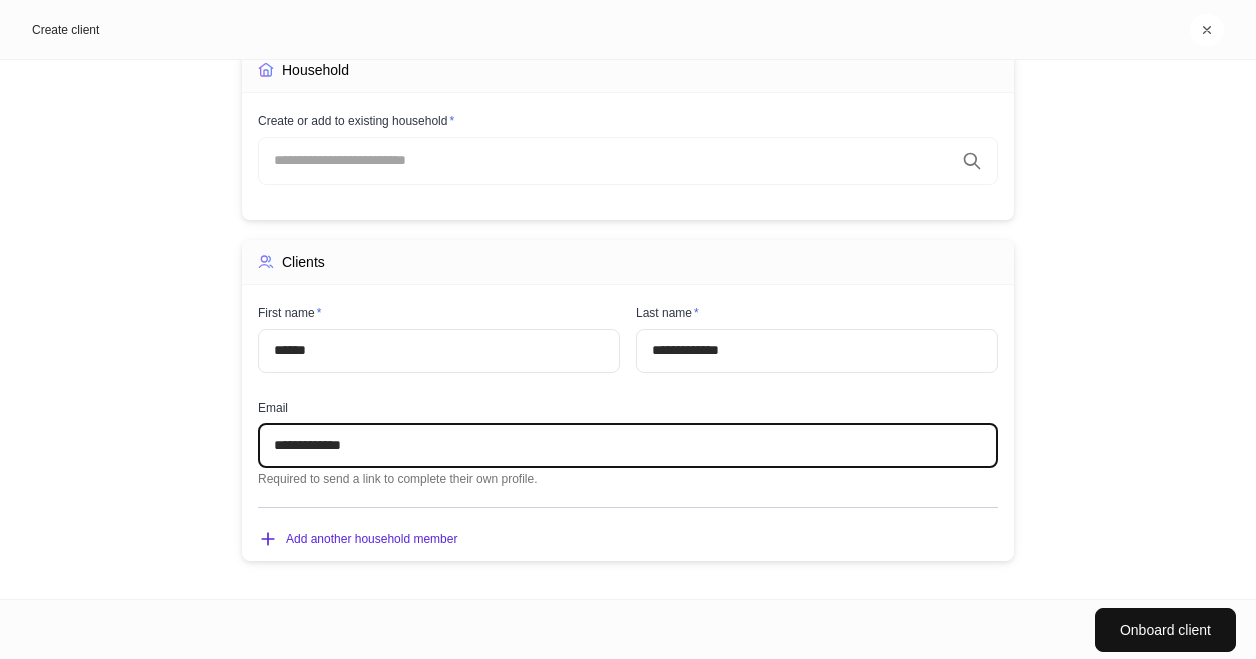scroll, scrollTop: 133, scrollLeft: 0, axis: vertical 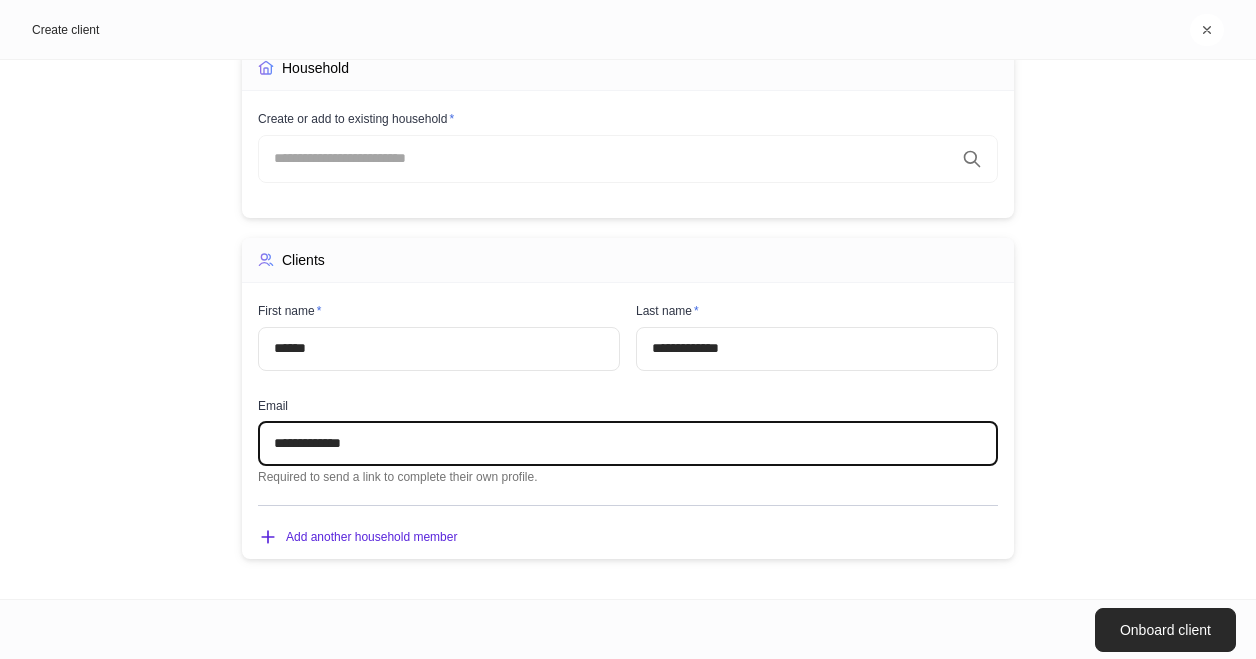 type on "**********" 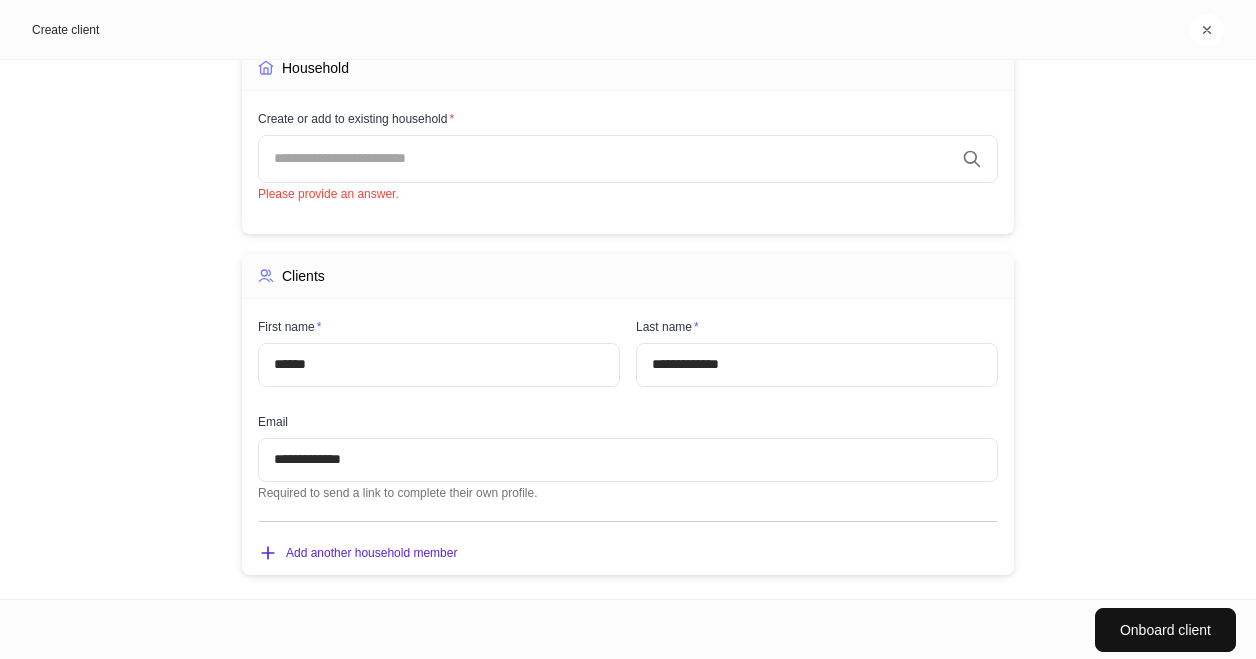 click at bounding box center (614, 159) 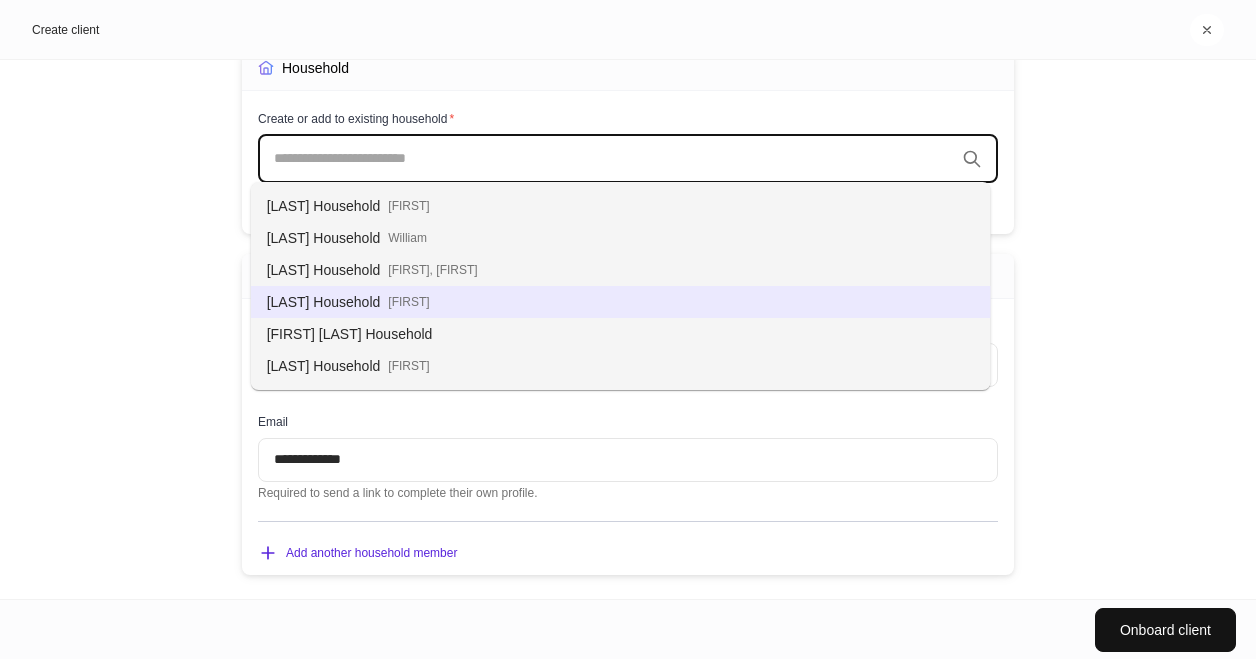 click on "**********" at bounding box center (628, 271) 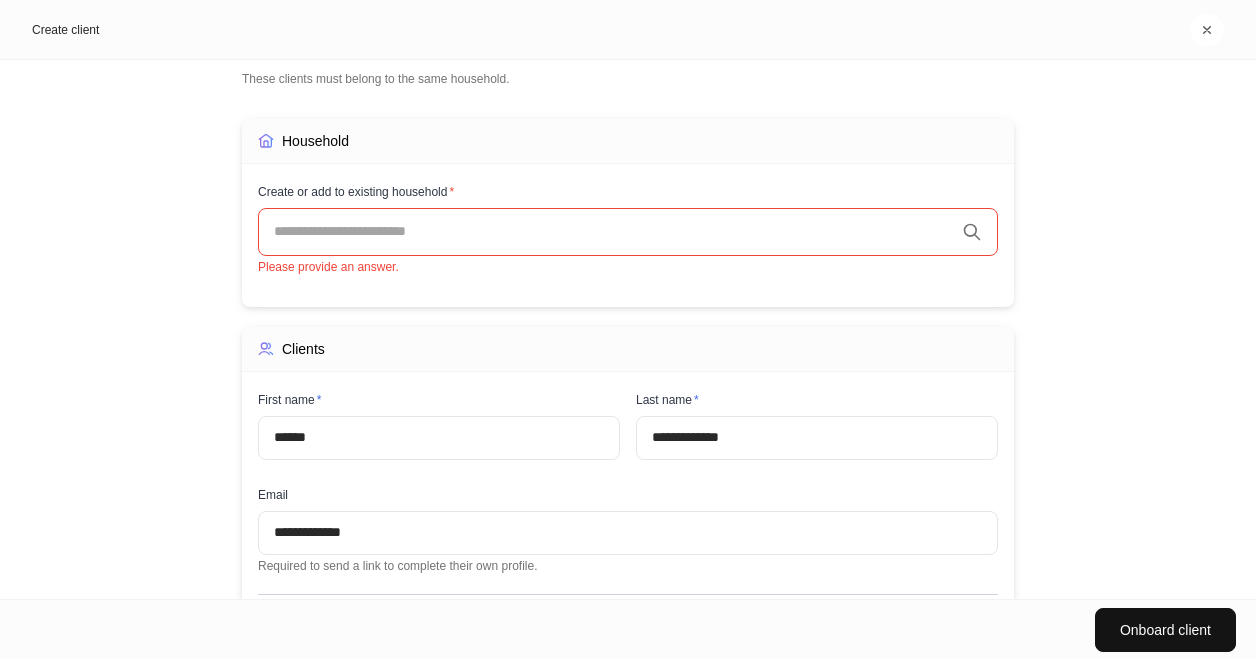 scroll, scrollTop: 0, scrollLeft: 0, axis: both 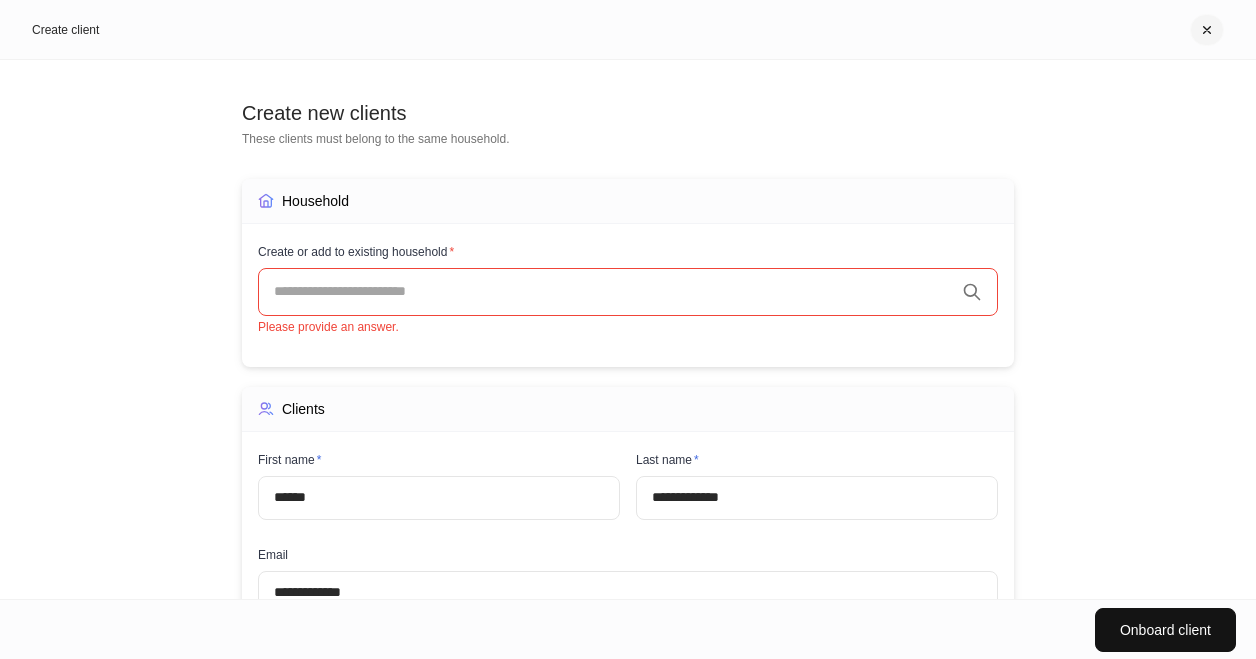 click at bounding box center [1207, 30] 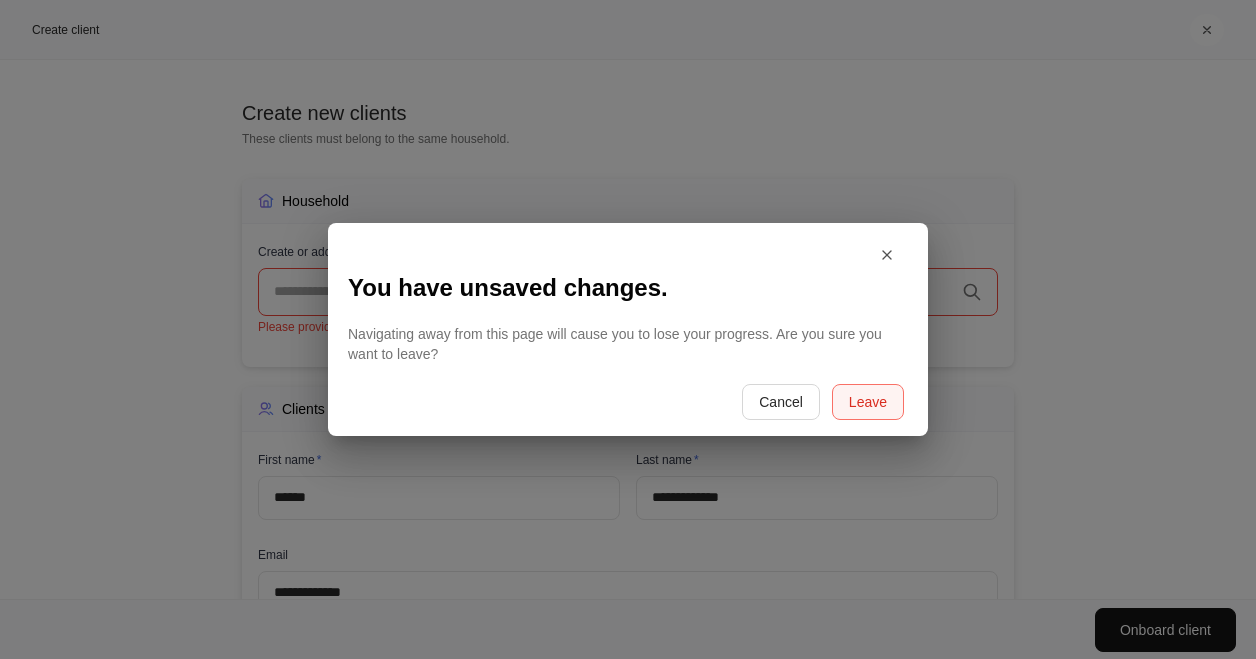 click on "Leave" at bounding box center [868, 402] 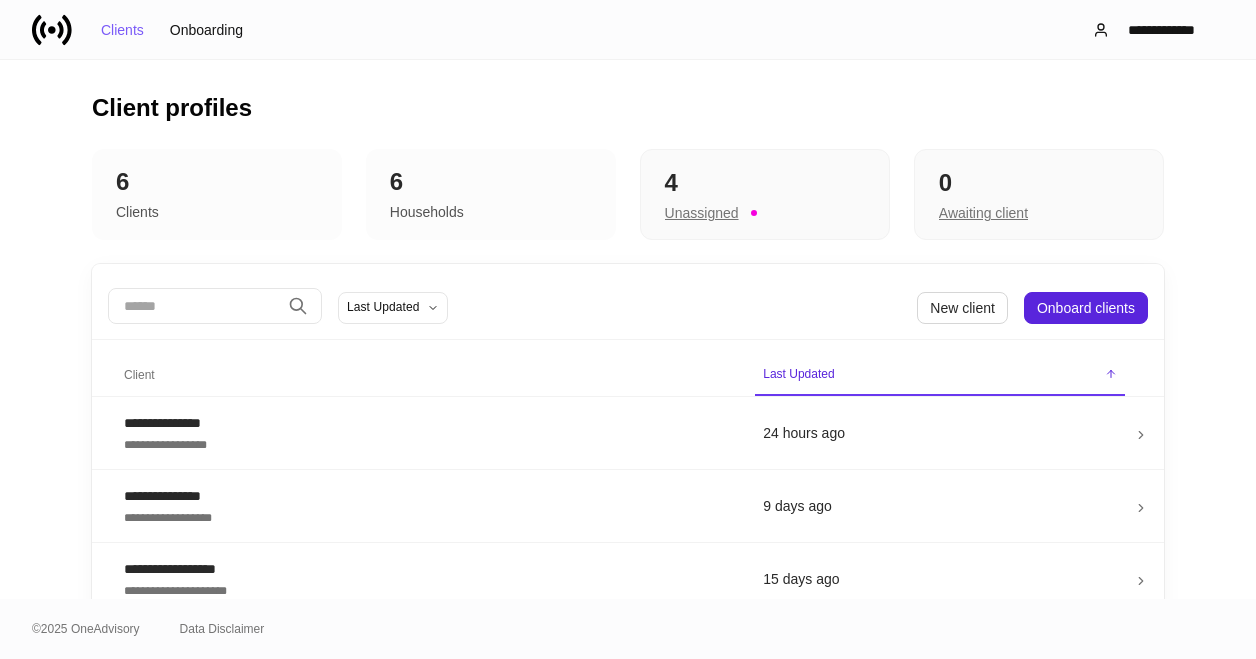 scroll, scrollTop: 0, scrollLeft: 0, axis: both 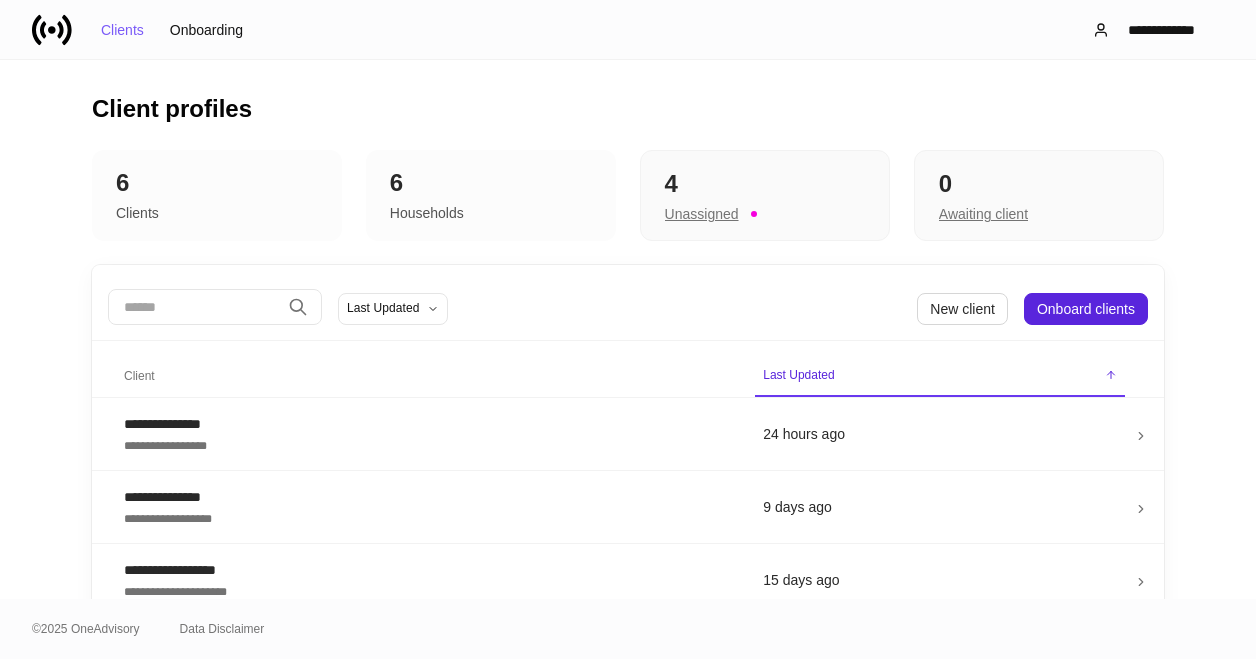 click on "©  2025   OneAdvisory Data Disclaimer" at bounding box center [628, 629] 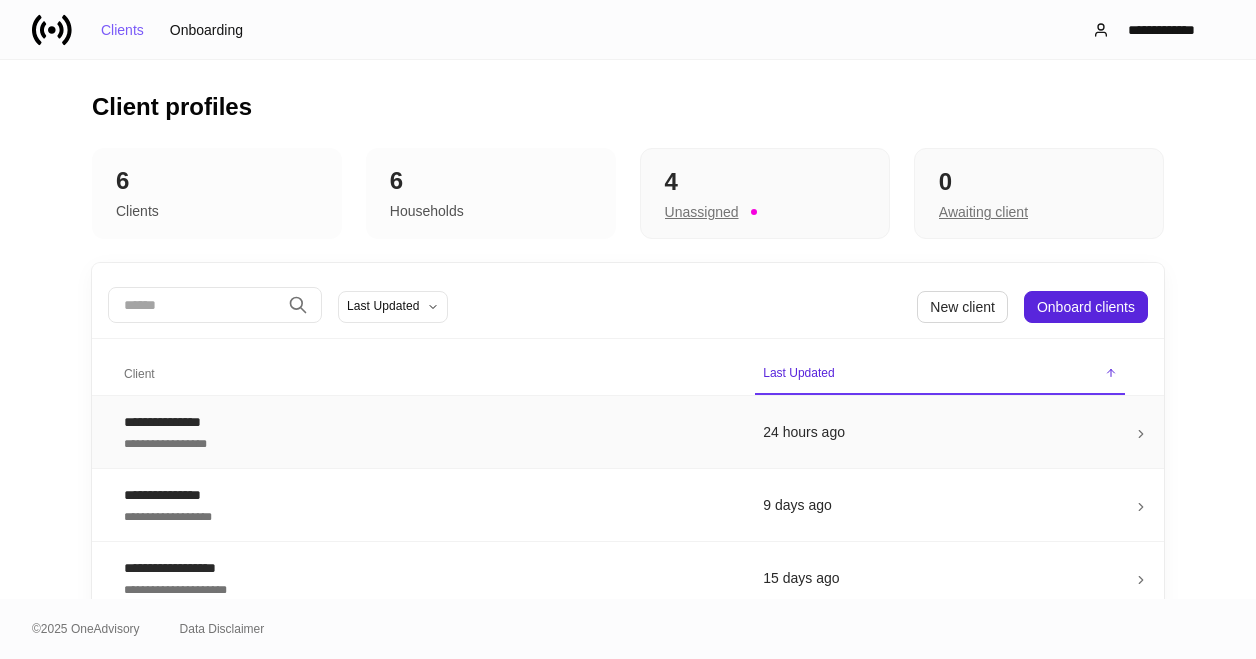 scroll, scrollTop: 0, scrollLeft: 0, axis: both 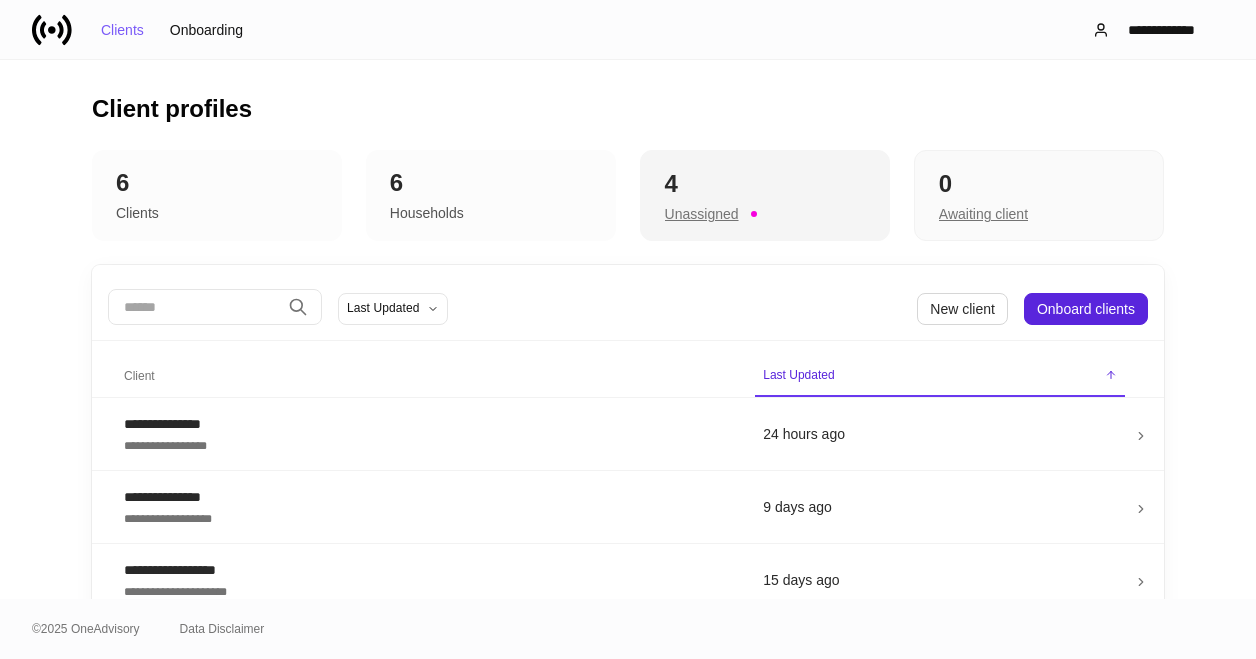 click on "4 Unassigned" at bounding box center (765, 196) 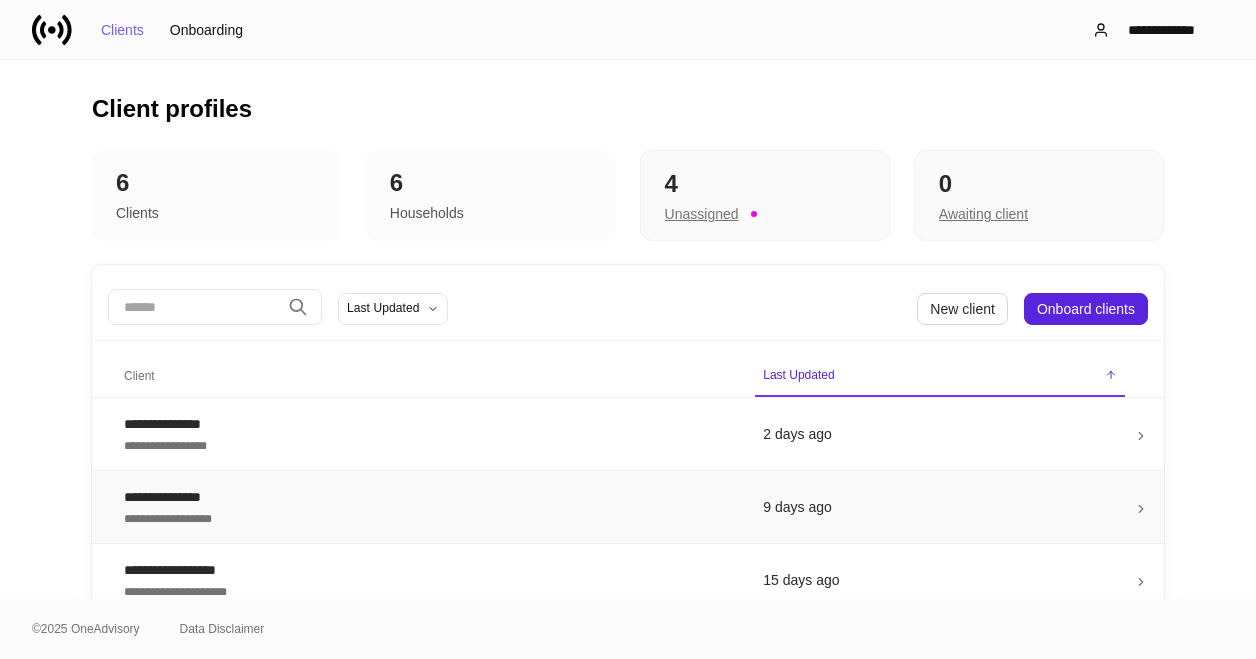 scroll, scrollTop: 0, scrollLeft: 0, axis: both 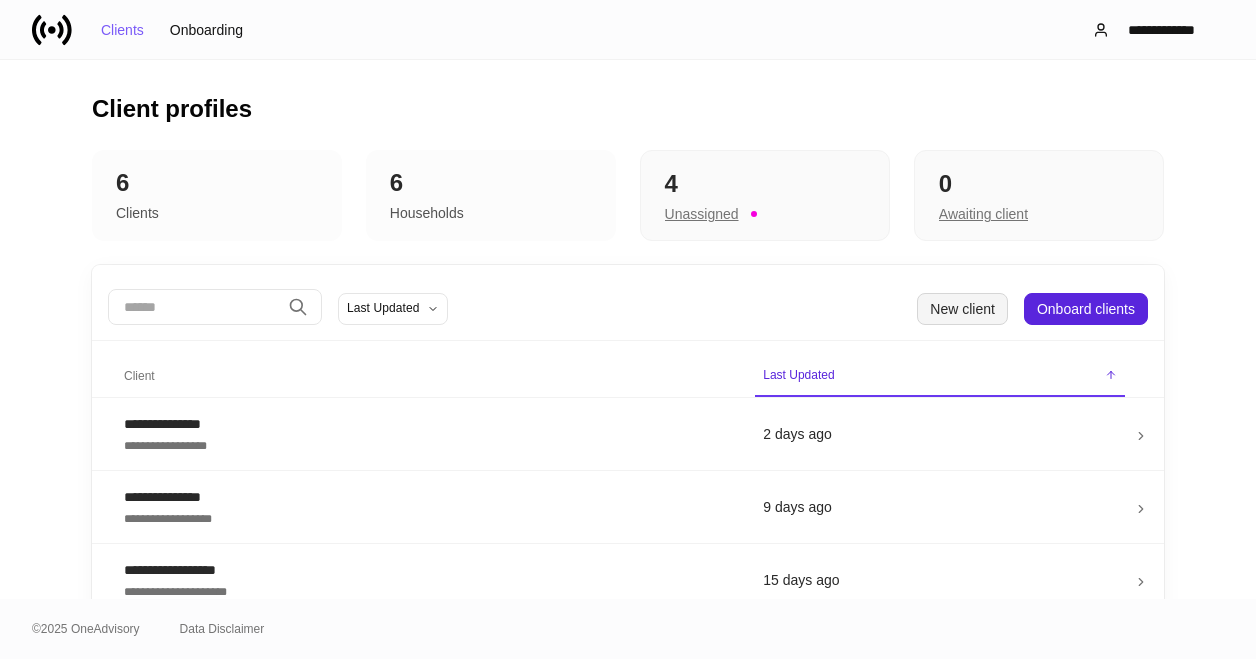 click on "New client" at bounding box center [962, 309] 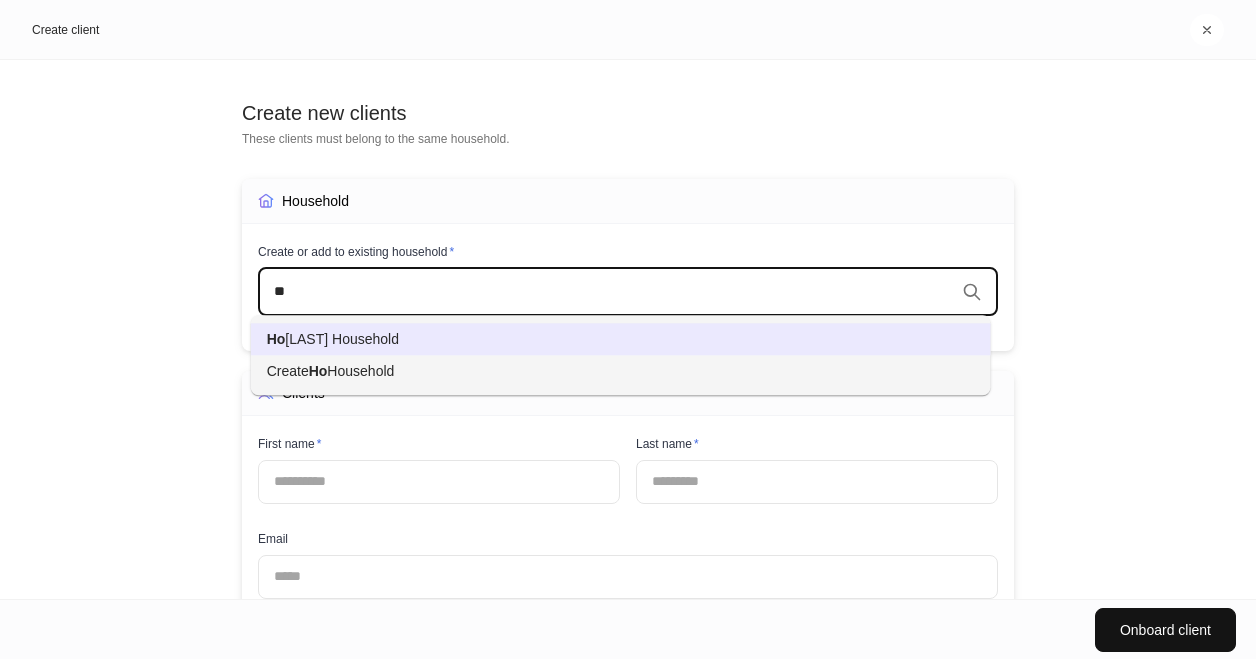 click on "[LAST] Household" at bounding box center (342, 339) 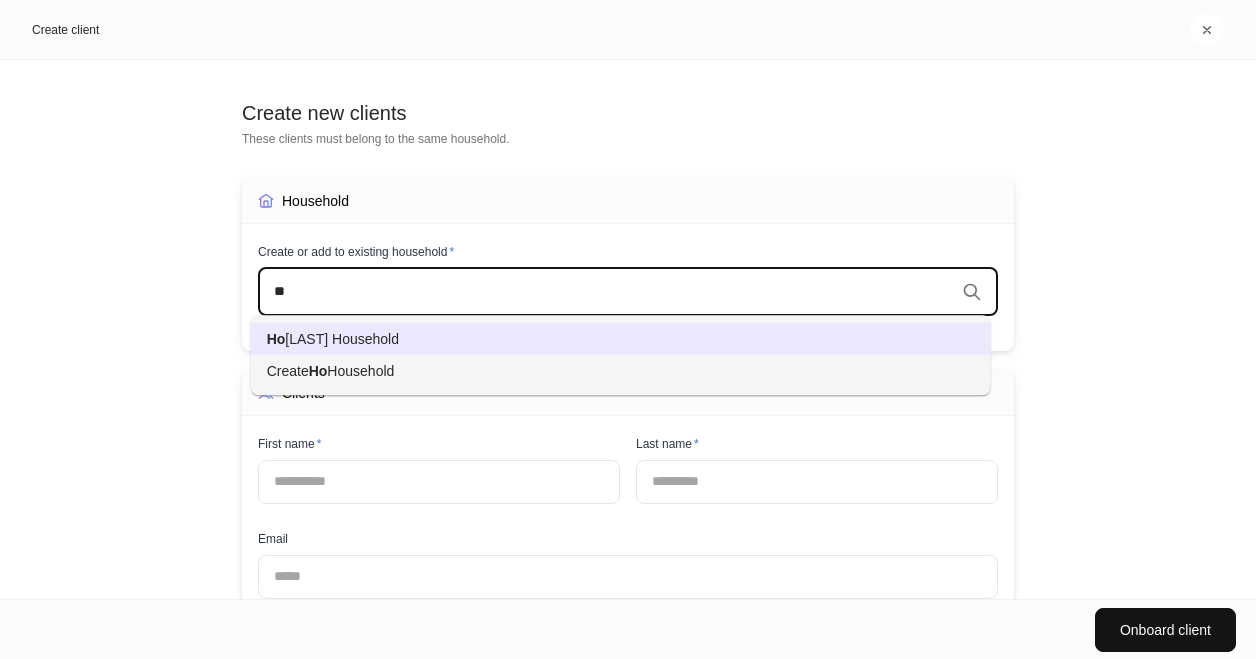 type on "**" 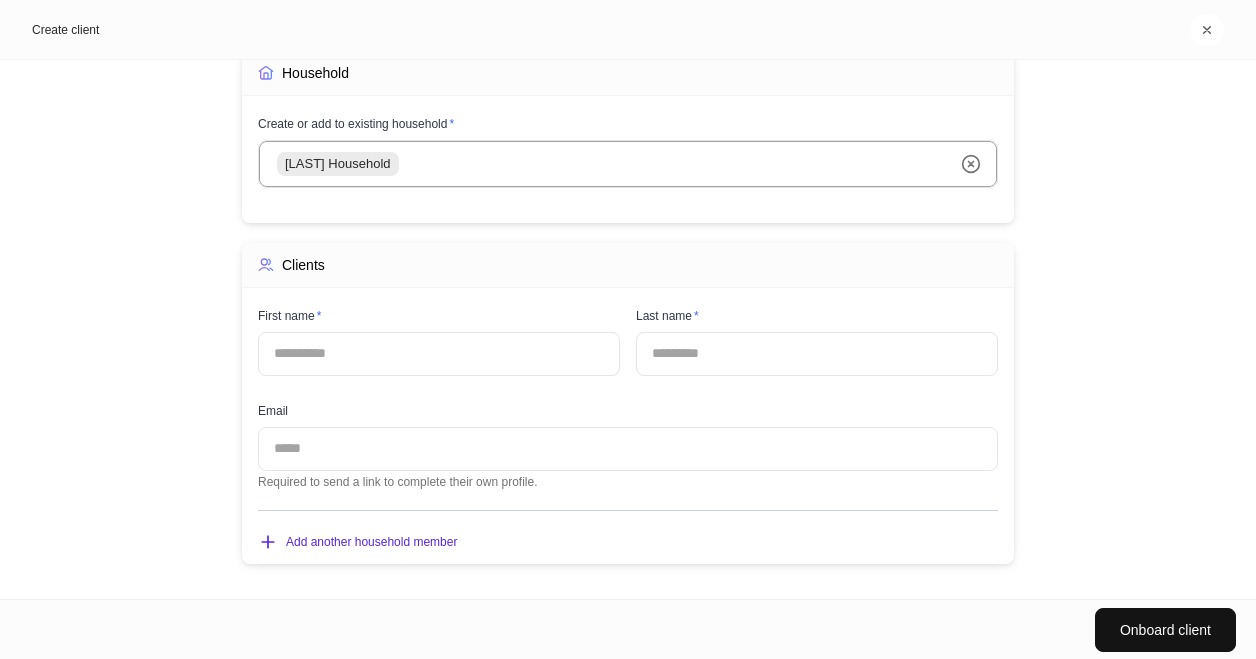 scroll, scrollTop: 133, scrollLeft: 0, axis: vertical 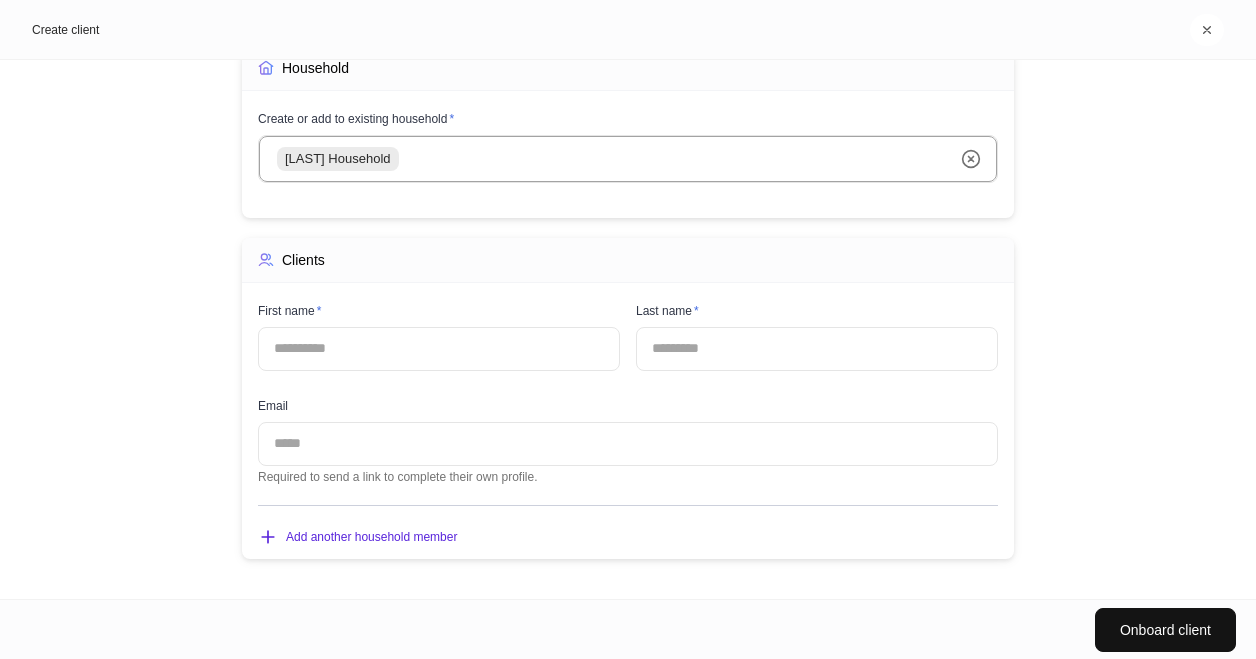 click at bounding box center (439, 349) 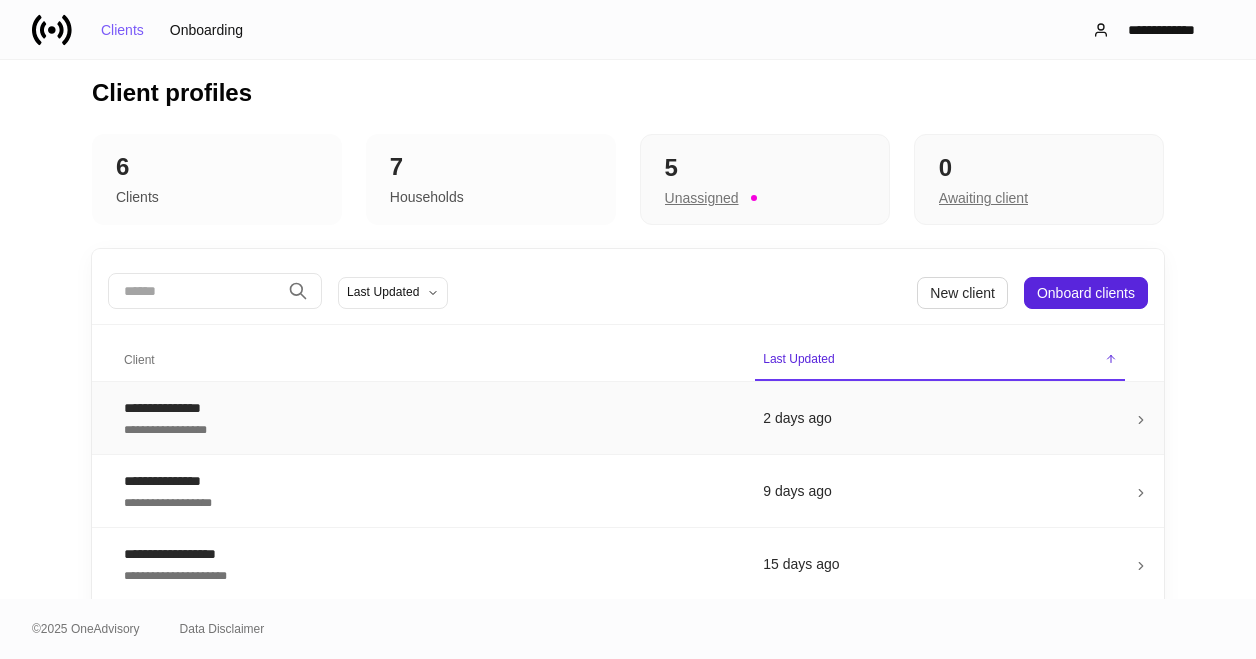 scroll, scrollTop: 0, scrollLeft: 0, axis: both 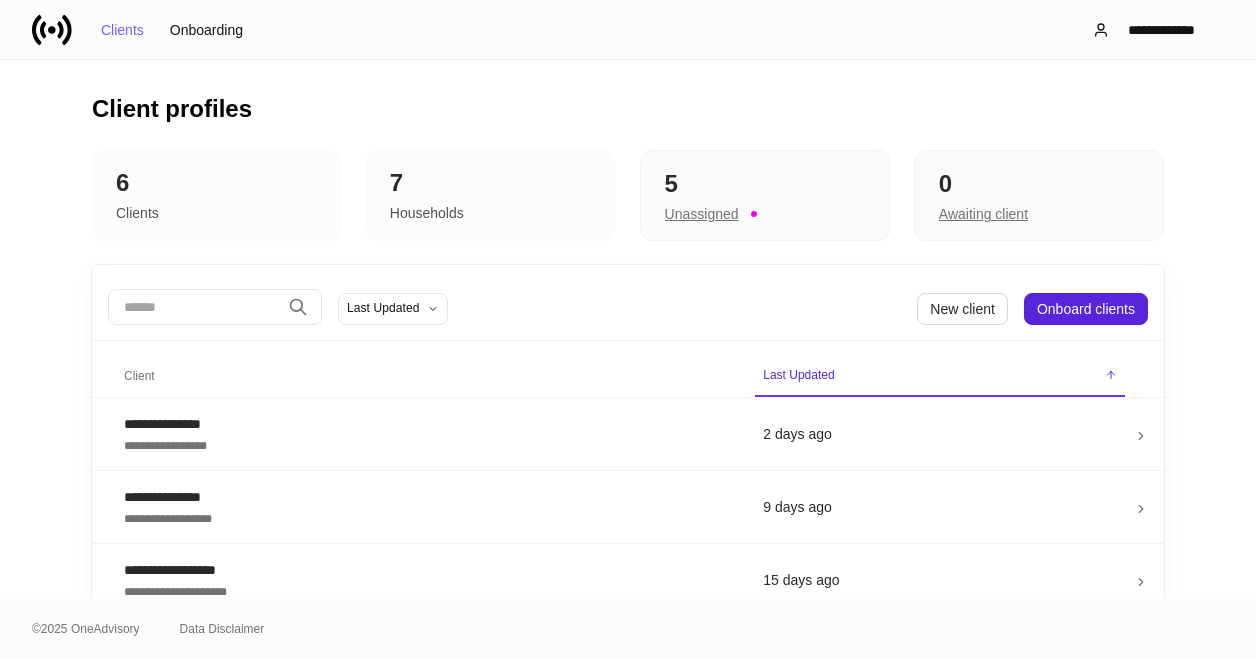 click on "Households" at bounding box center [217, 211] 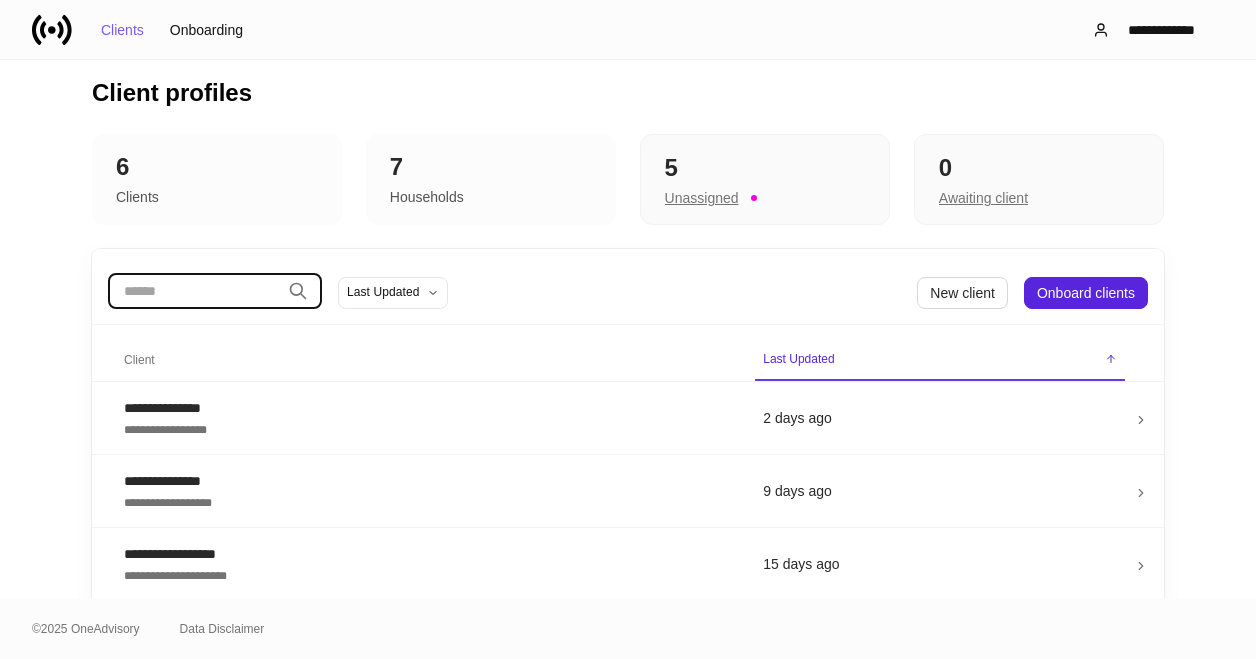 scroll, scrollTop: 0, scrollLeft: 0, axis: both 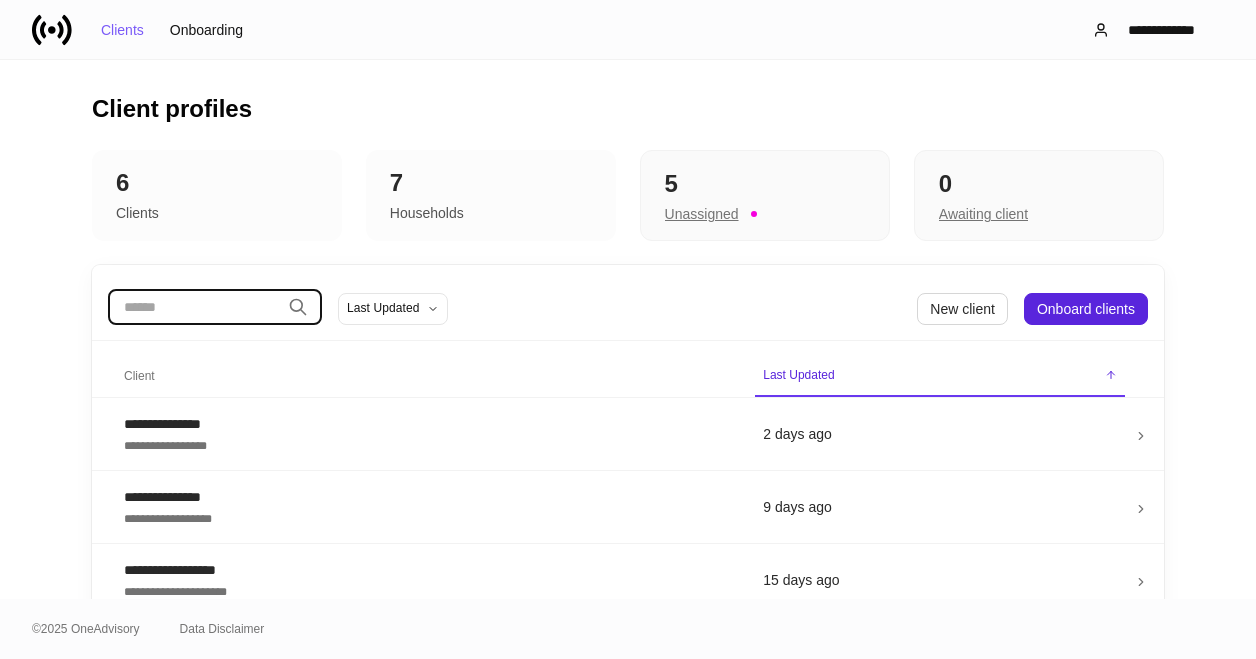 click on "7" at bounding box center (217, 183) 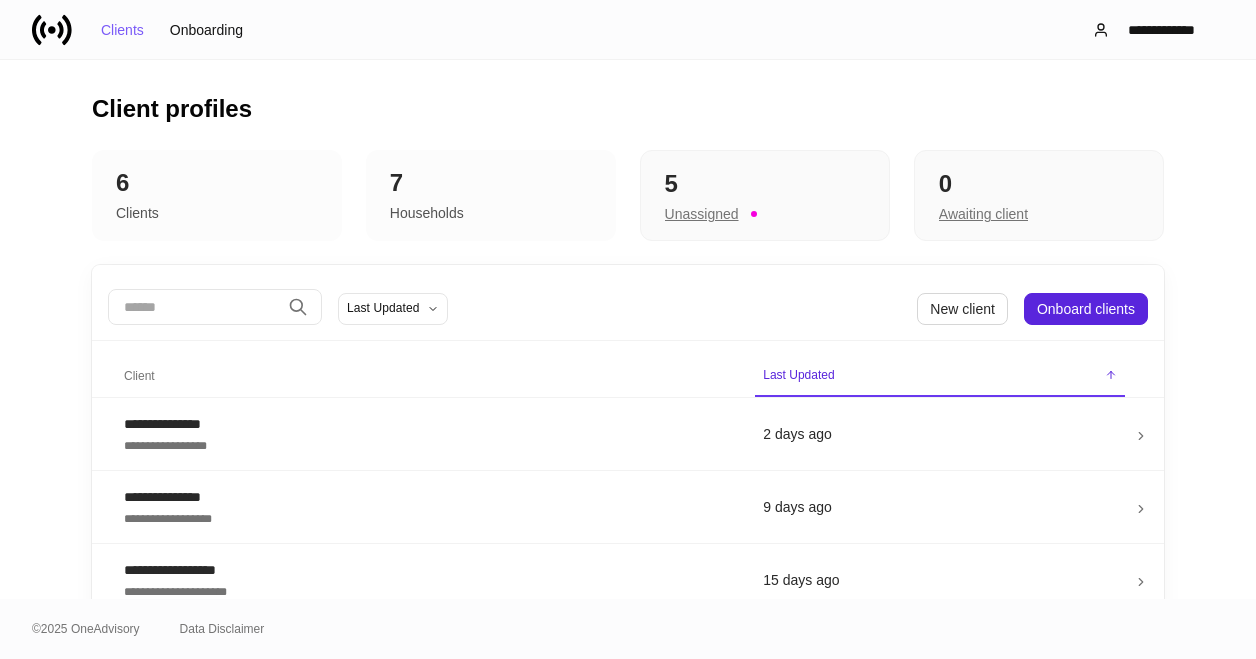 click on "Clients Onboarding" at bounding box center (144, 30) 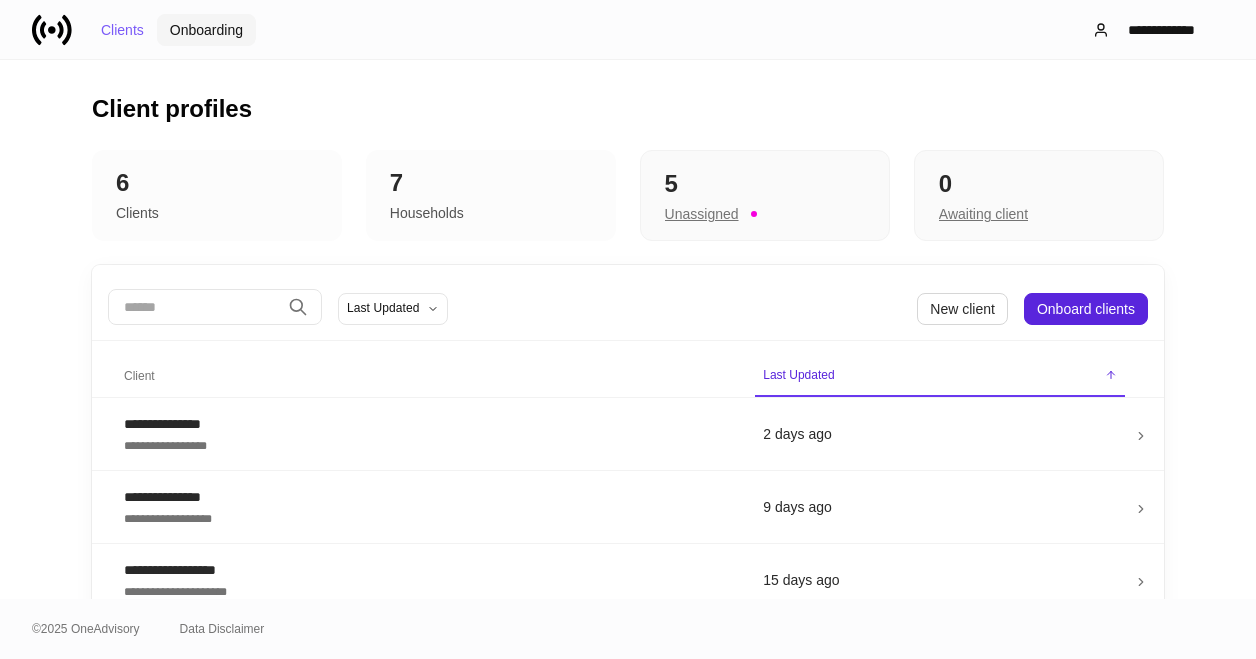 click on "Onboarding" at bounding box center [206, 30] 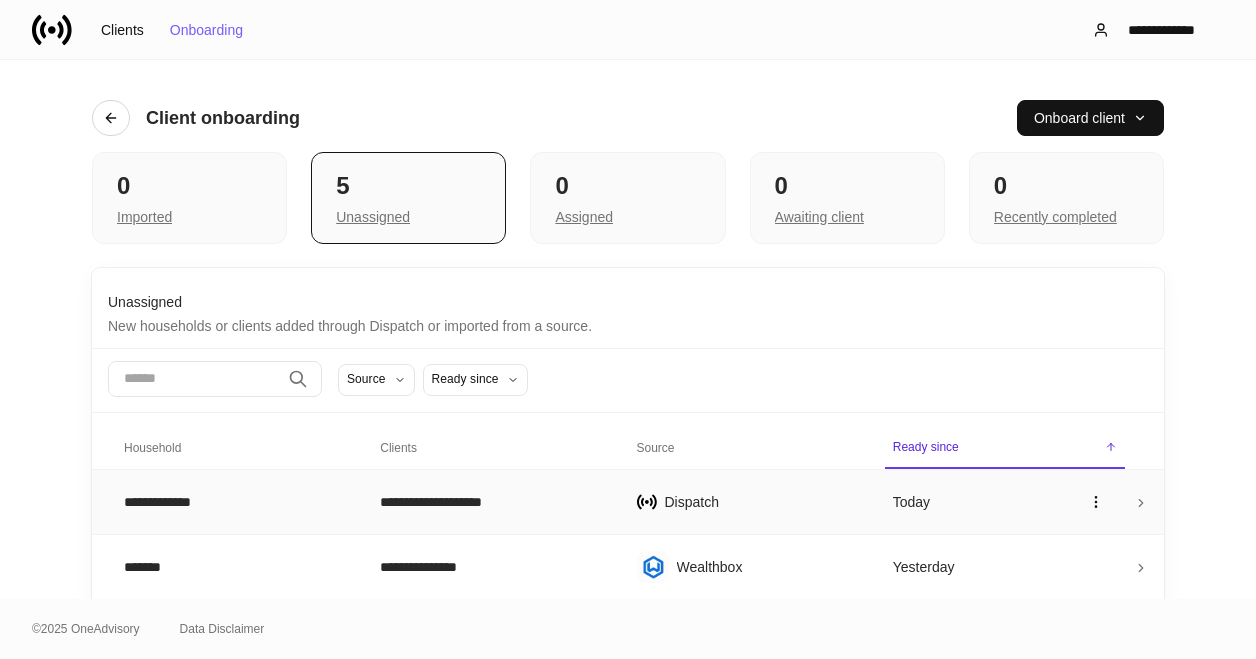click on "**********" at bounding box center [236, 502] 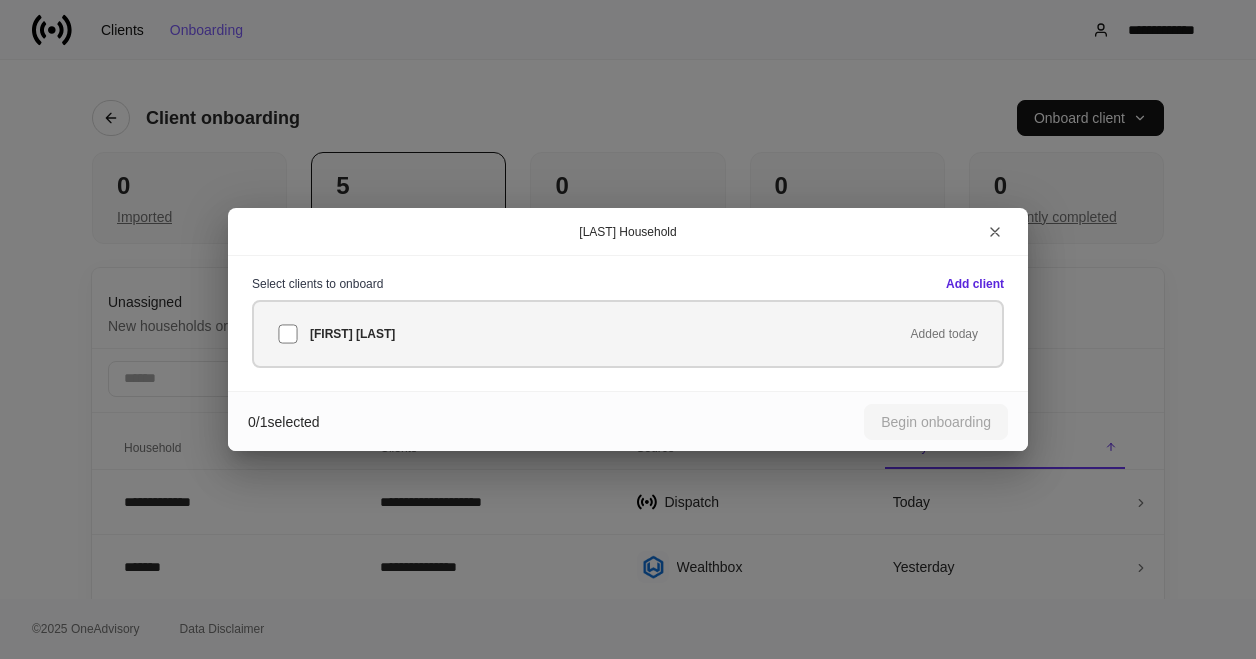 click on "[FIRST] [LAST] Added   today" at bounding box center [628, 334] 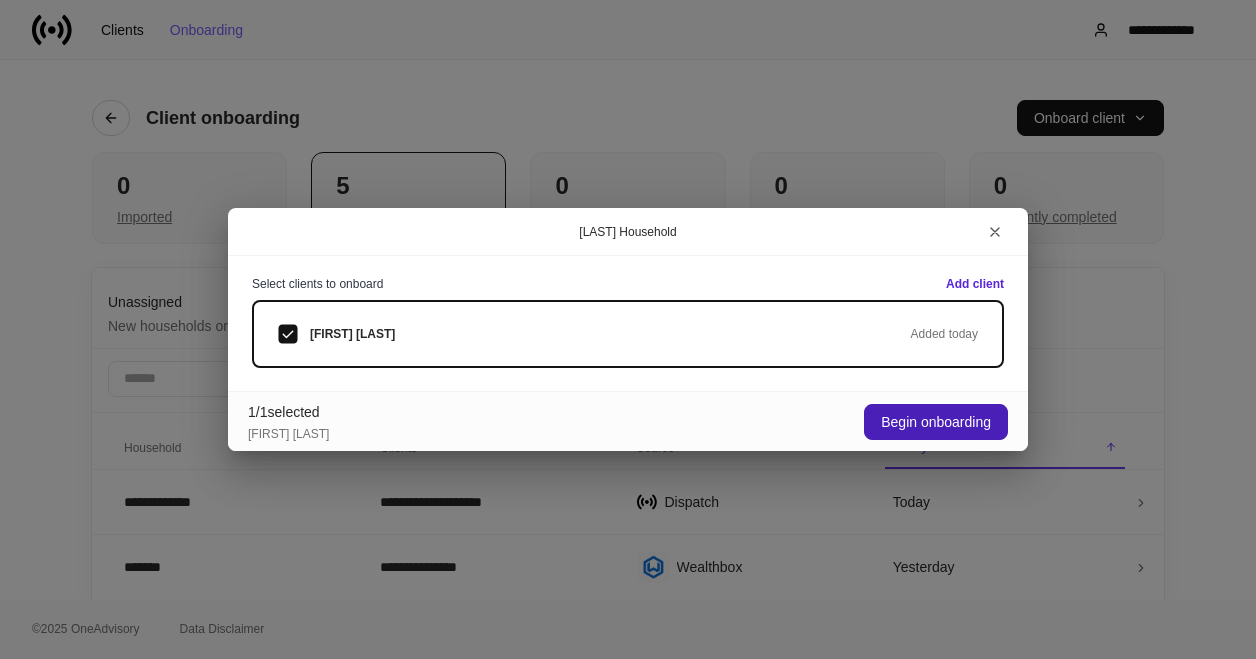 click on "Begin onboarding" at bounding box center [936, 422] 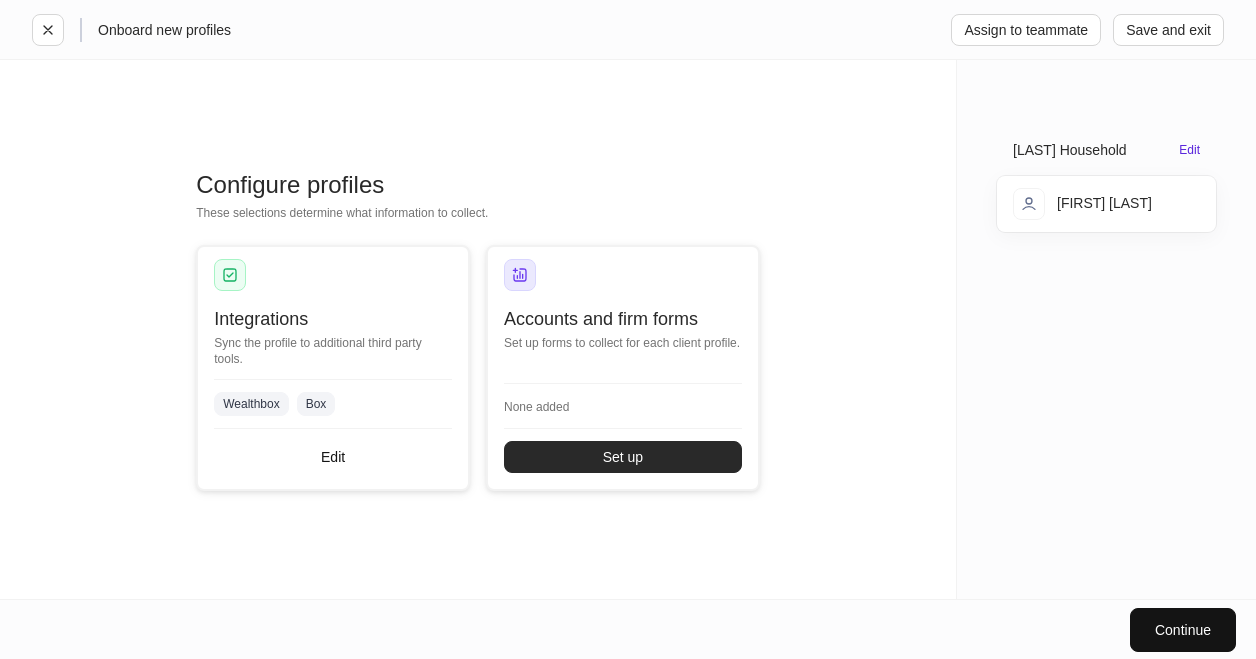 click on "Set up" at bounding box center [623, 457] 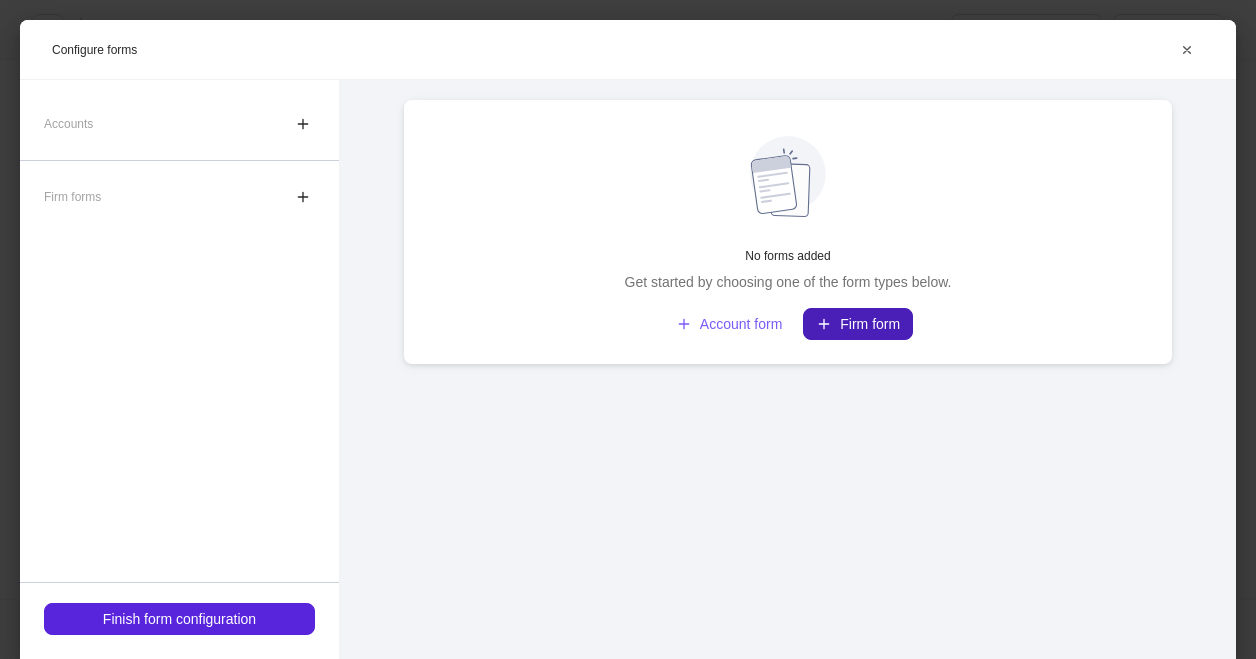 click on "Firm form" at bounding box center [858, 324] 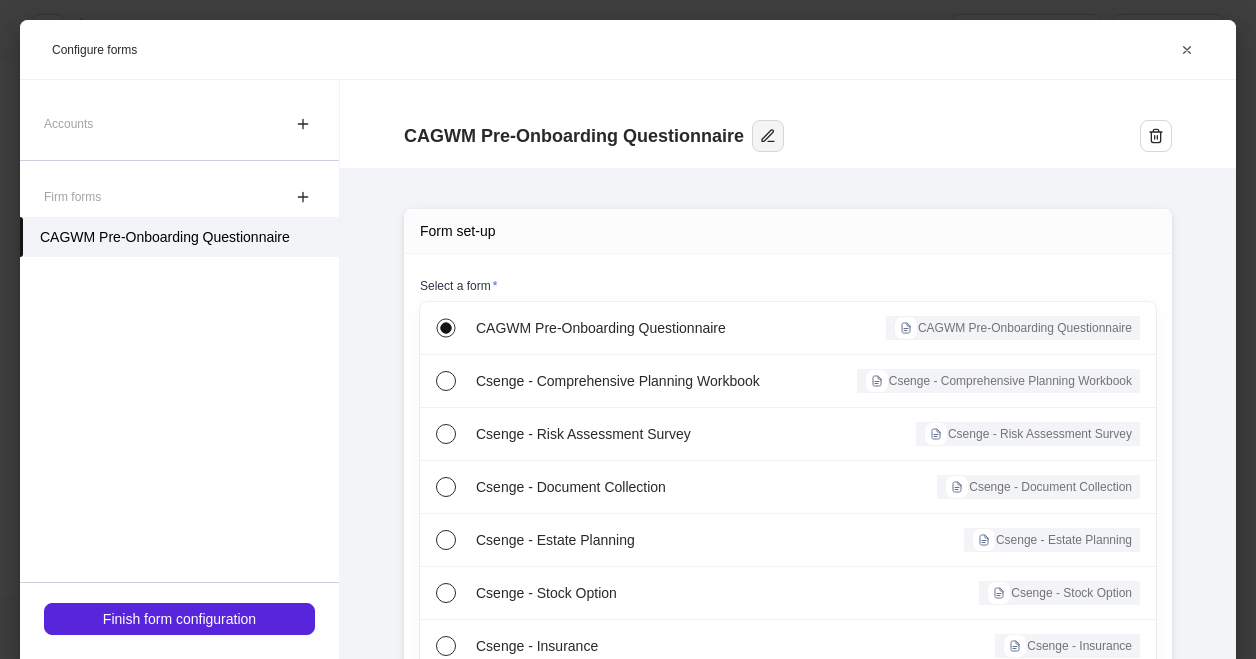 click at bounding box center (768, 136) 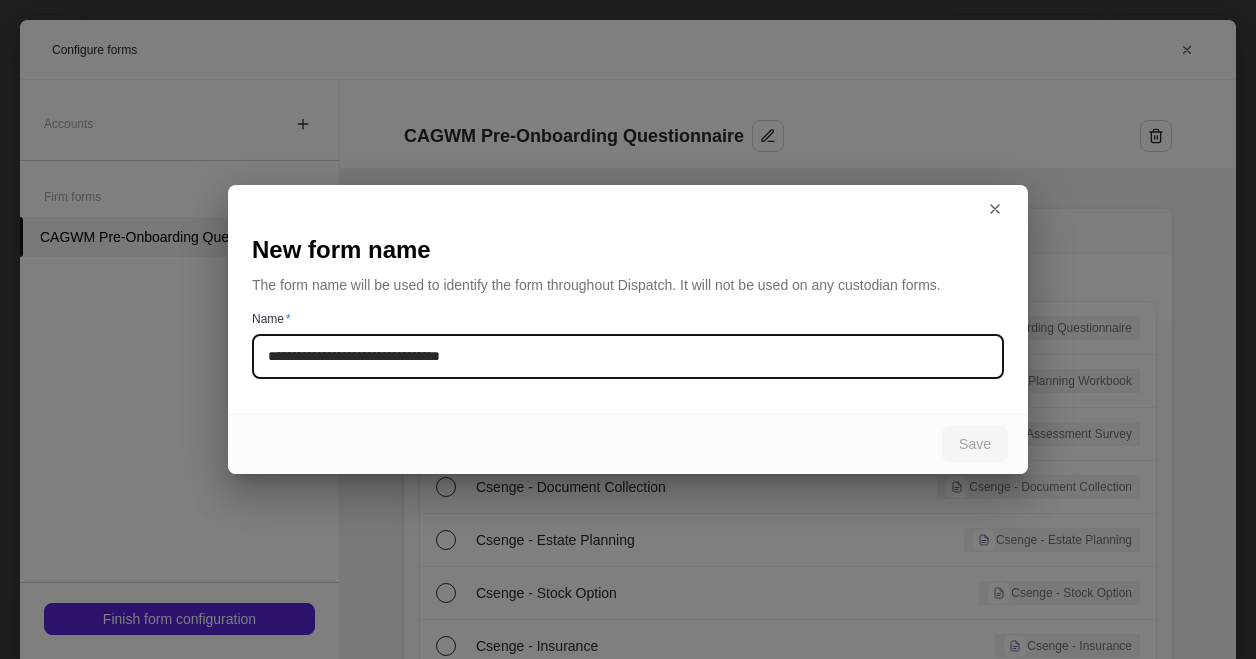 drag, startPoint x: 319, startPoint y: 361, endPoint x: 162, endPoint y: 357, distance: 157.05095 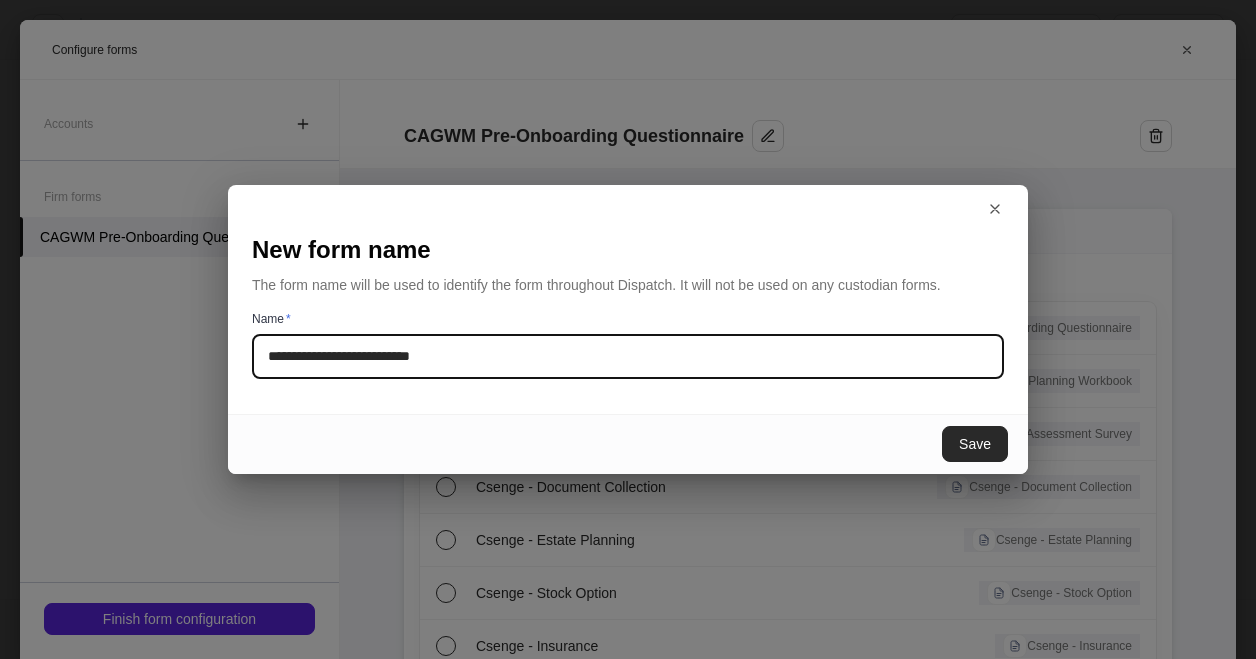 type on "**********" 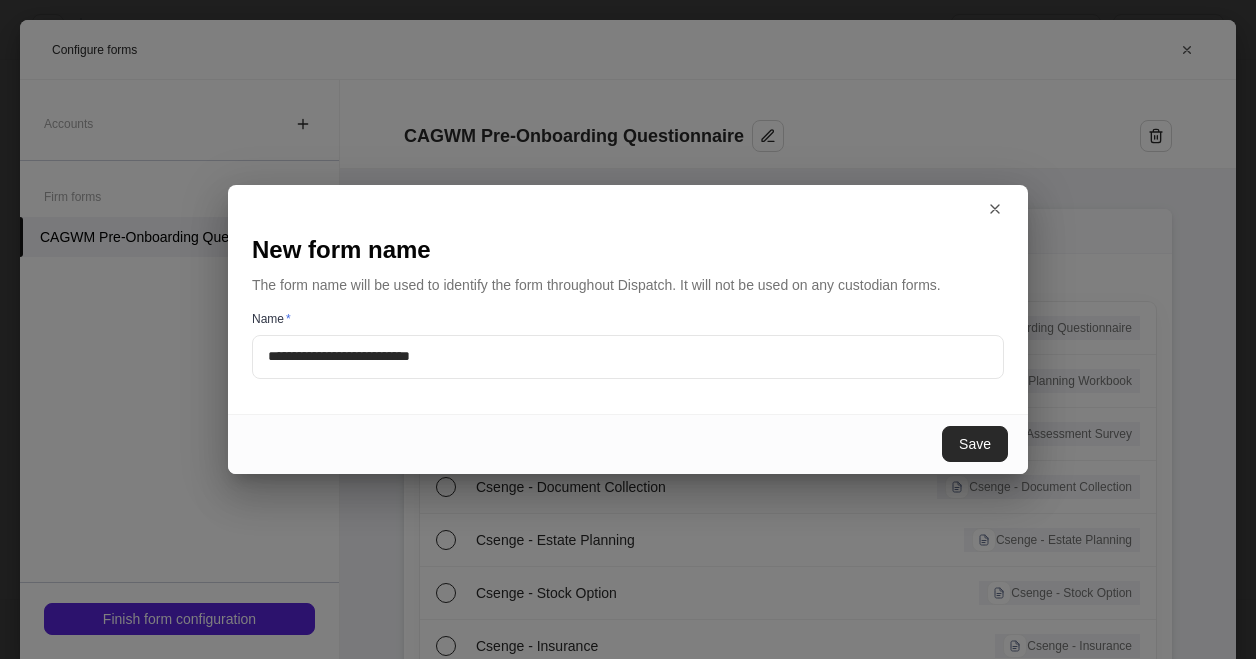click on "Save" at bounding box center (975, 444) 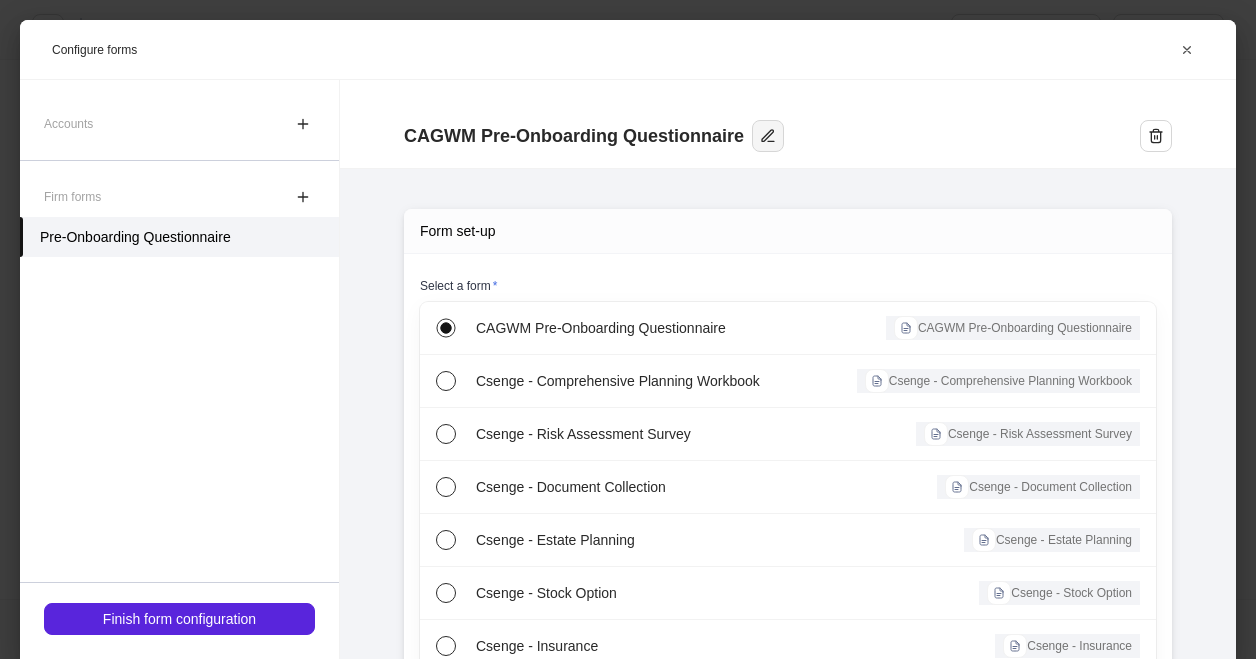 click at bounding box center (768, 136) 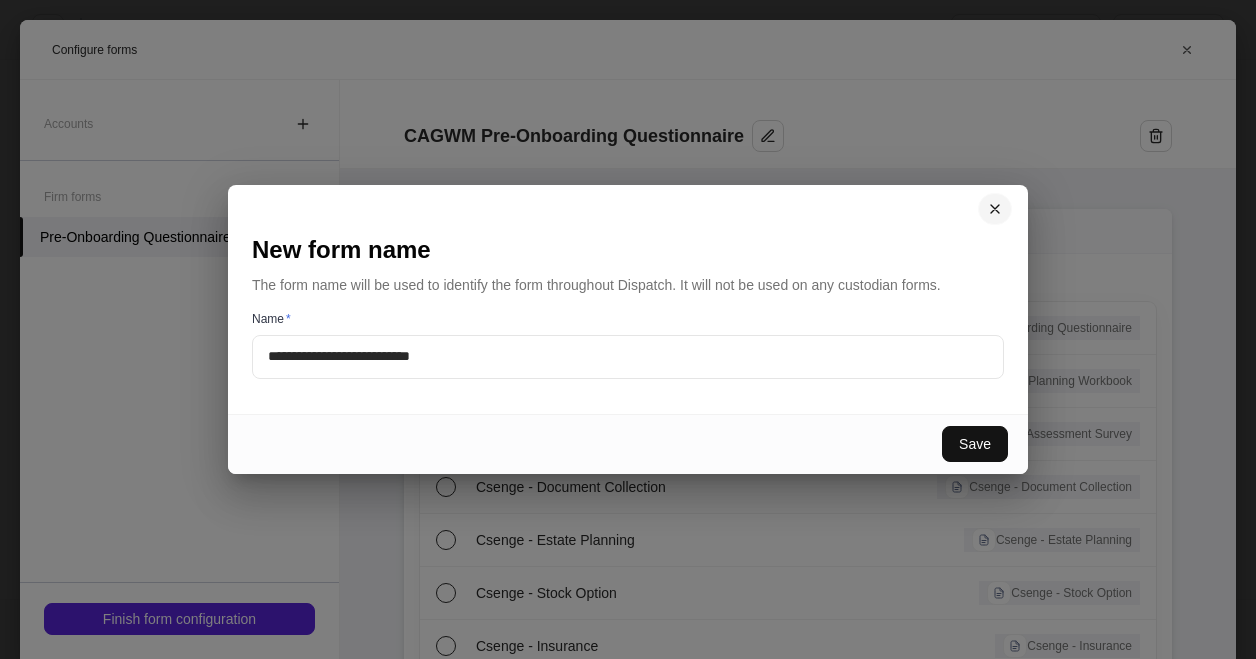click at bounding box center [995, 209] 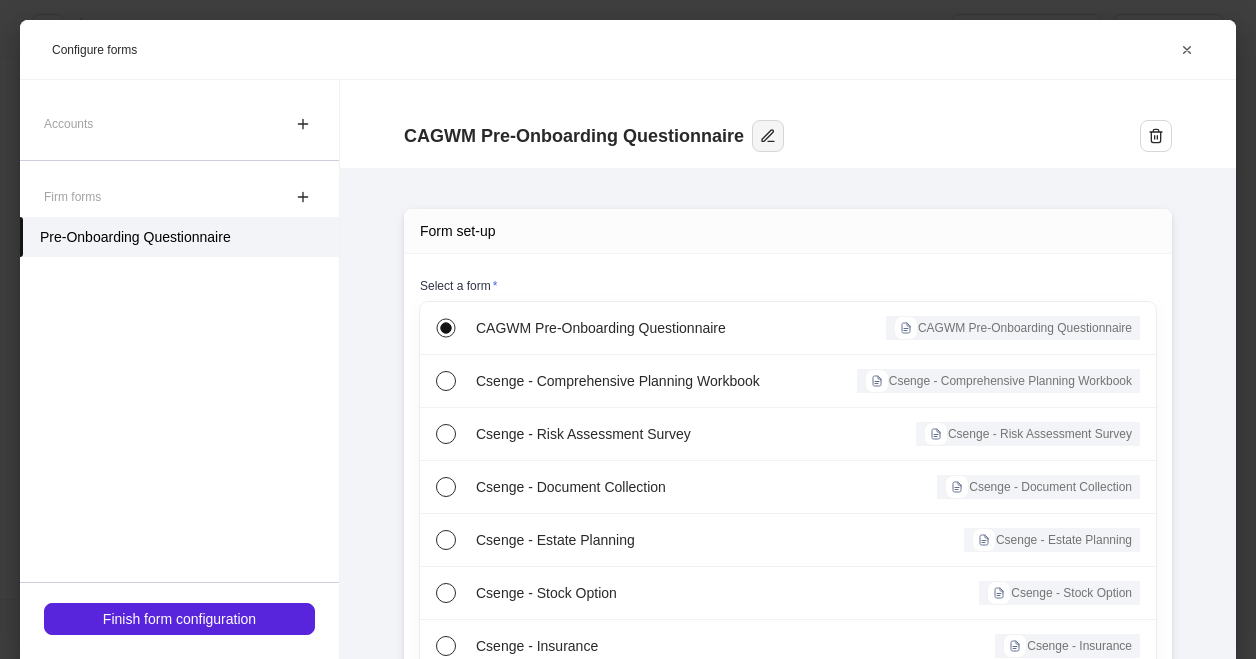 scroll, scrollTop: 100, scrollLeft: 0, axis: vertical 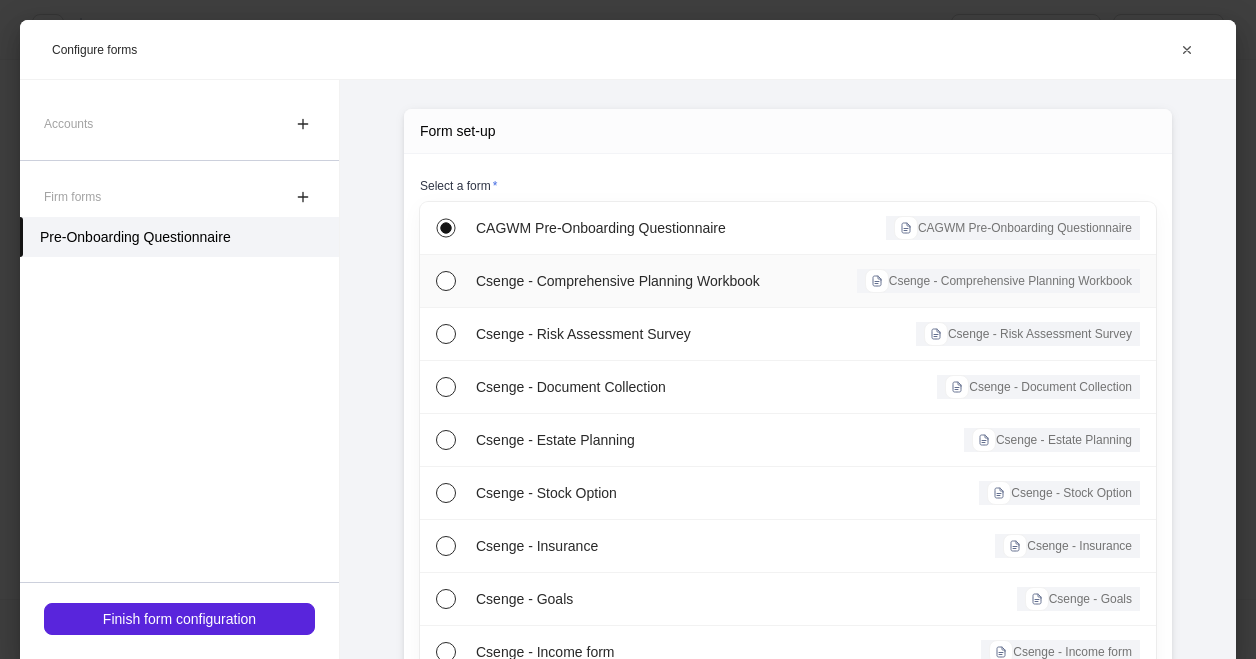click on "Csenge - Comprehensive Planning Workbook" at bounding box center (1013, 228) 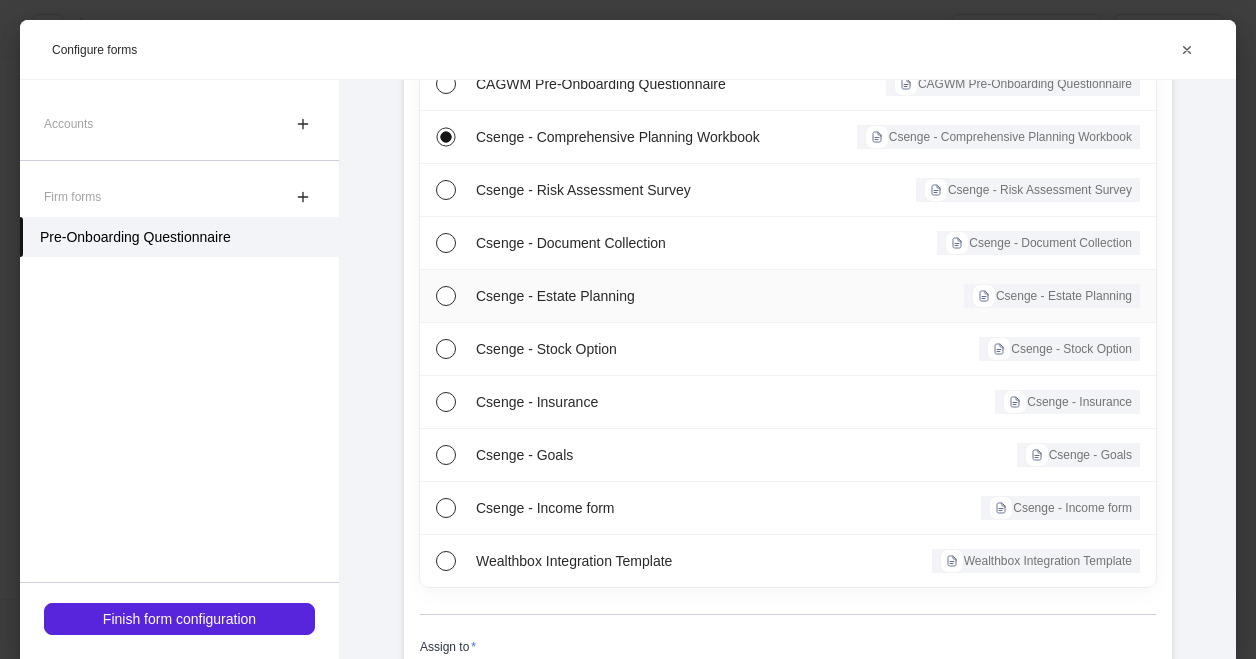 scroll, scrollTop: 144, scrollLeft: 0, axis: vertical 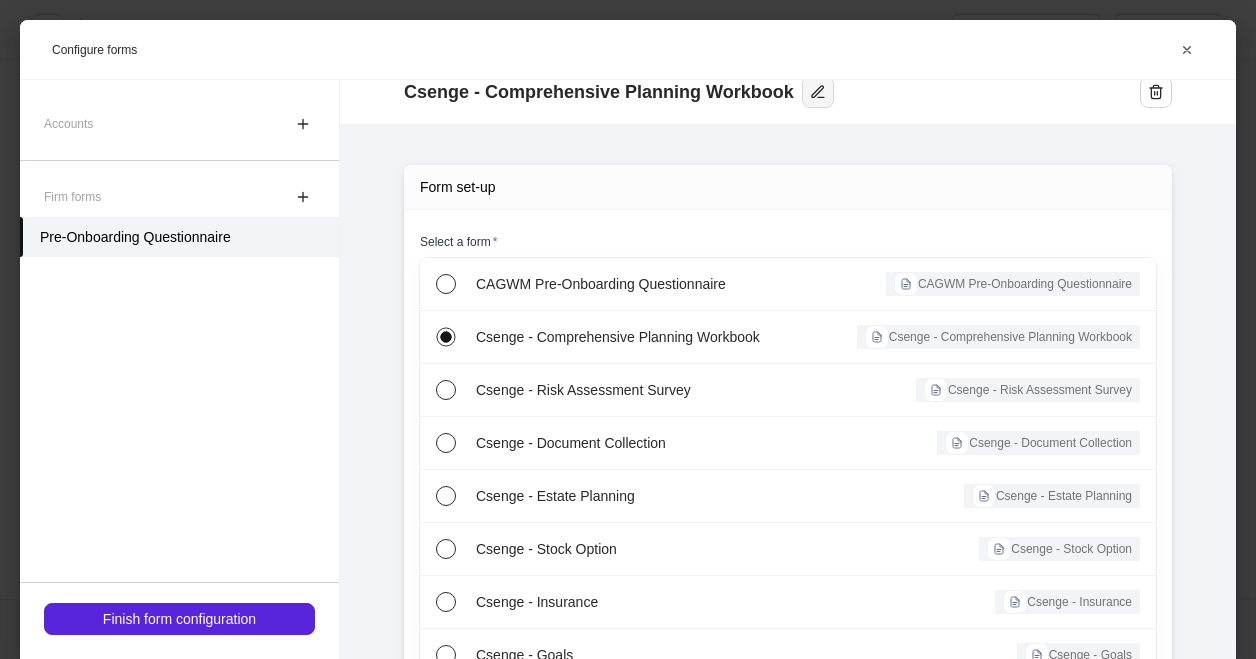 click at bounding box center [818, 92] 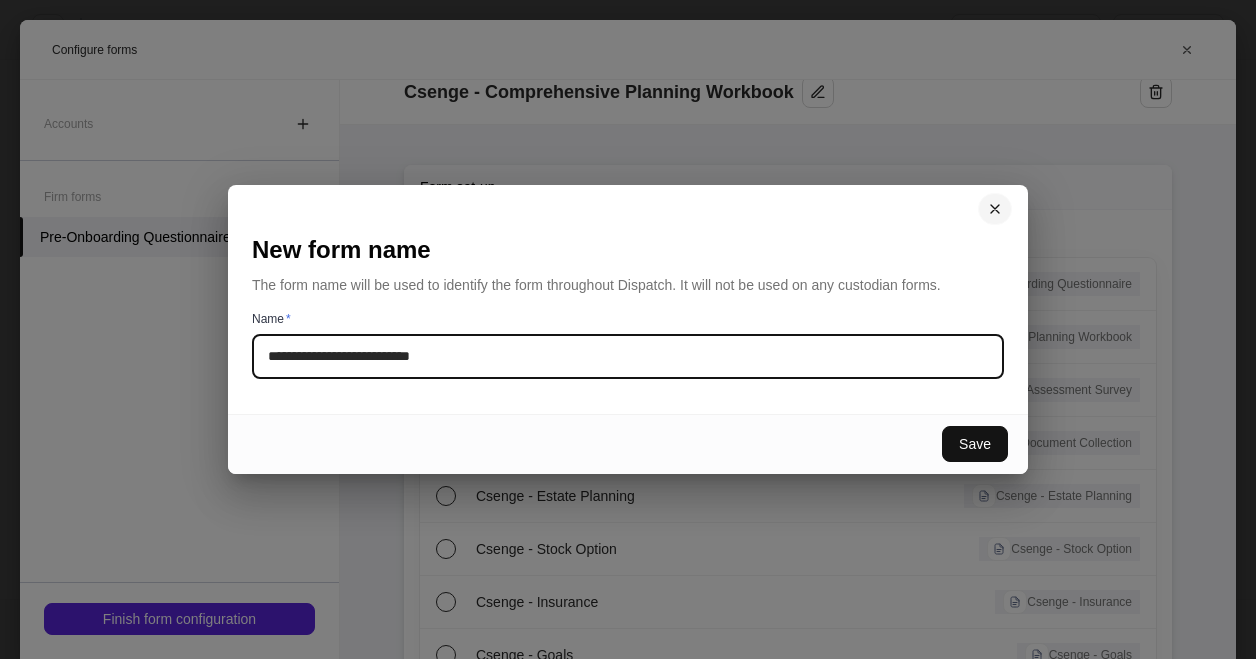 click at bounding box center [995, 209] 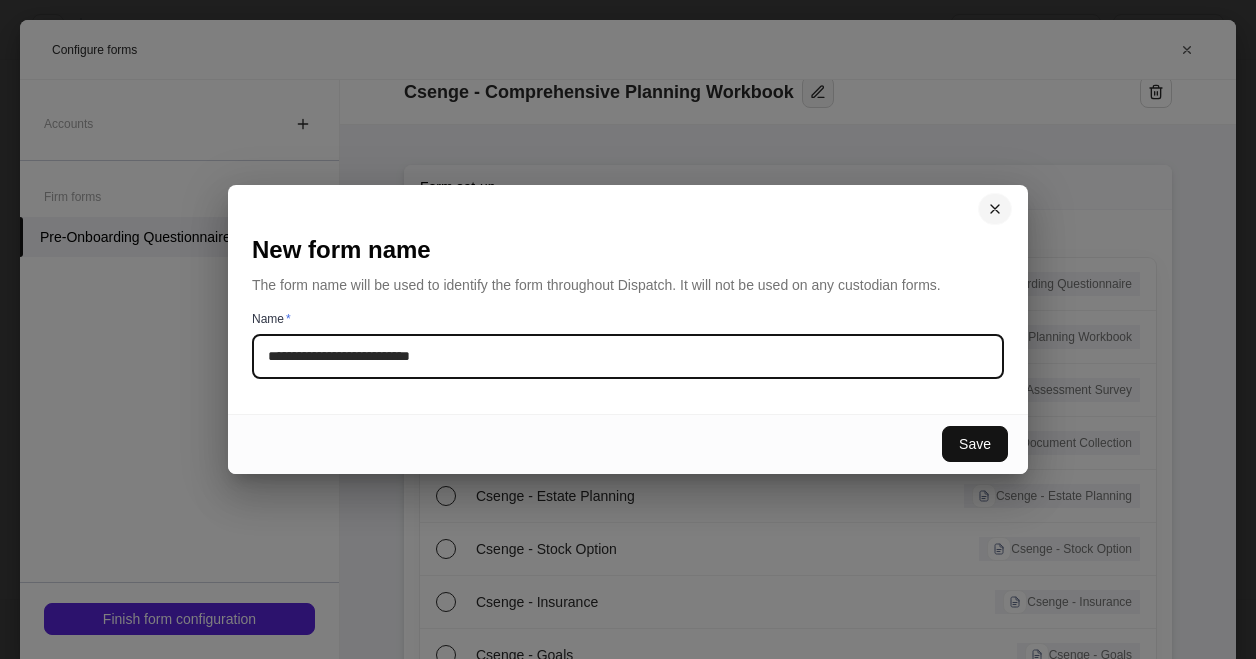 scroll, scrollTop: 40, scrollLeft: 0, axis: vertical 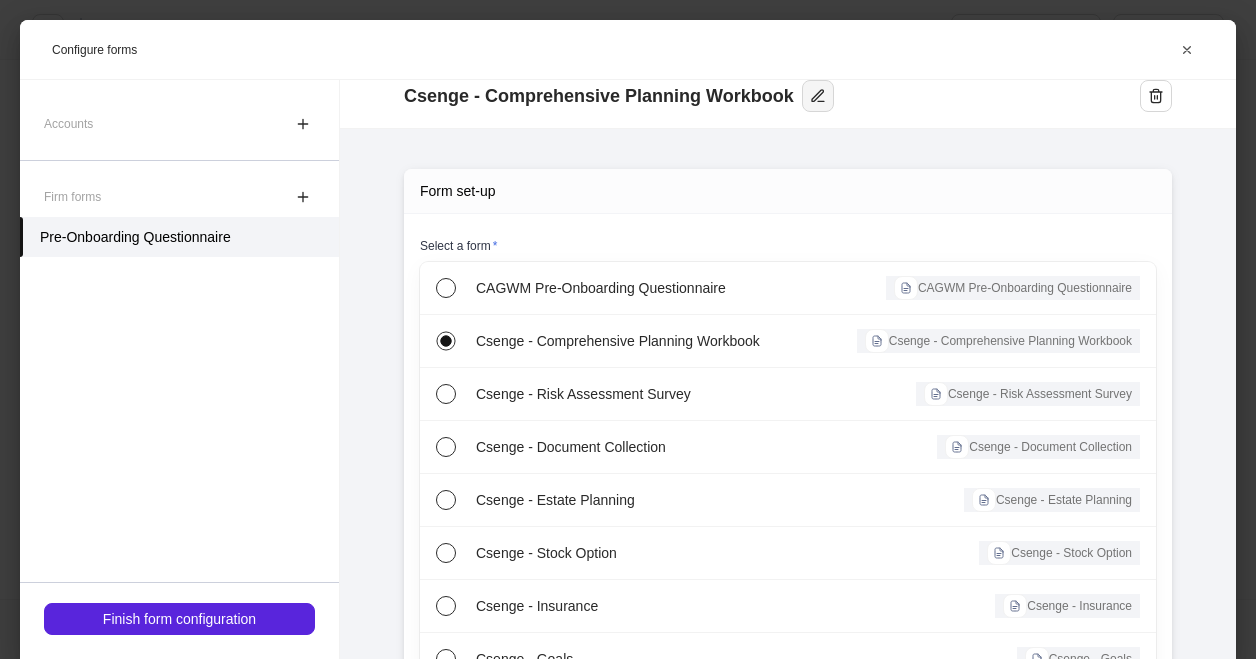 click at bounding box center [818, 96] 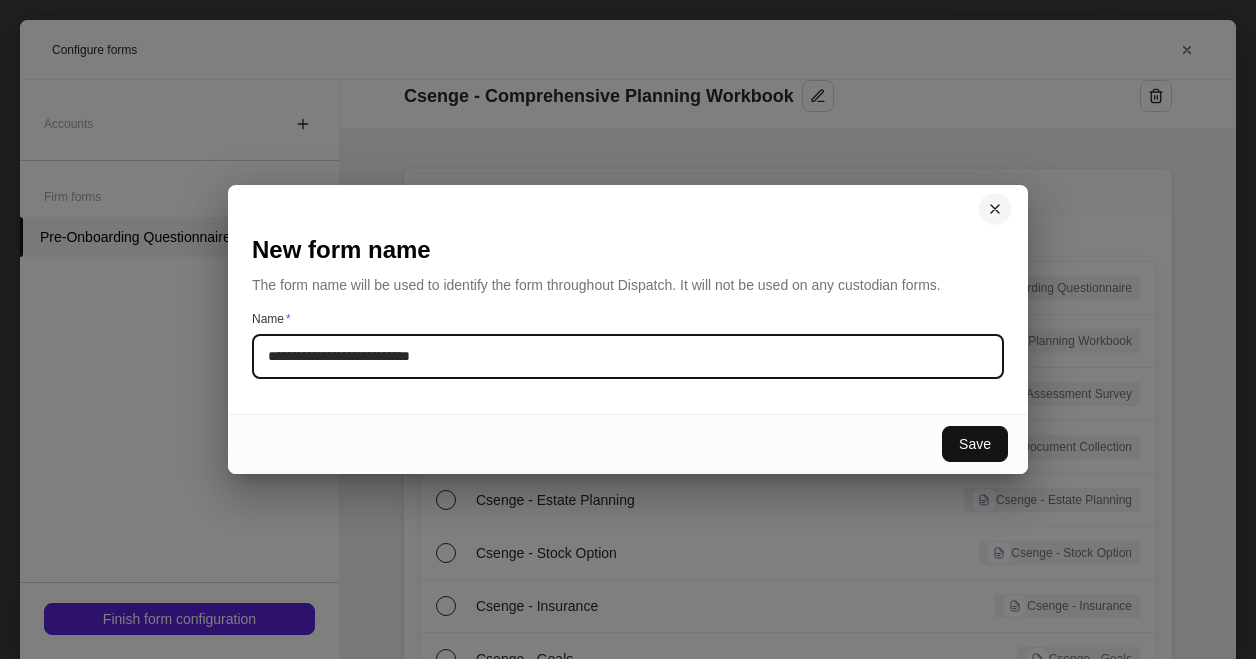 click at bounding box center [995, 209] 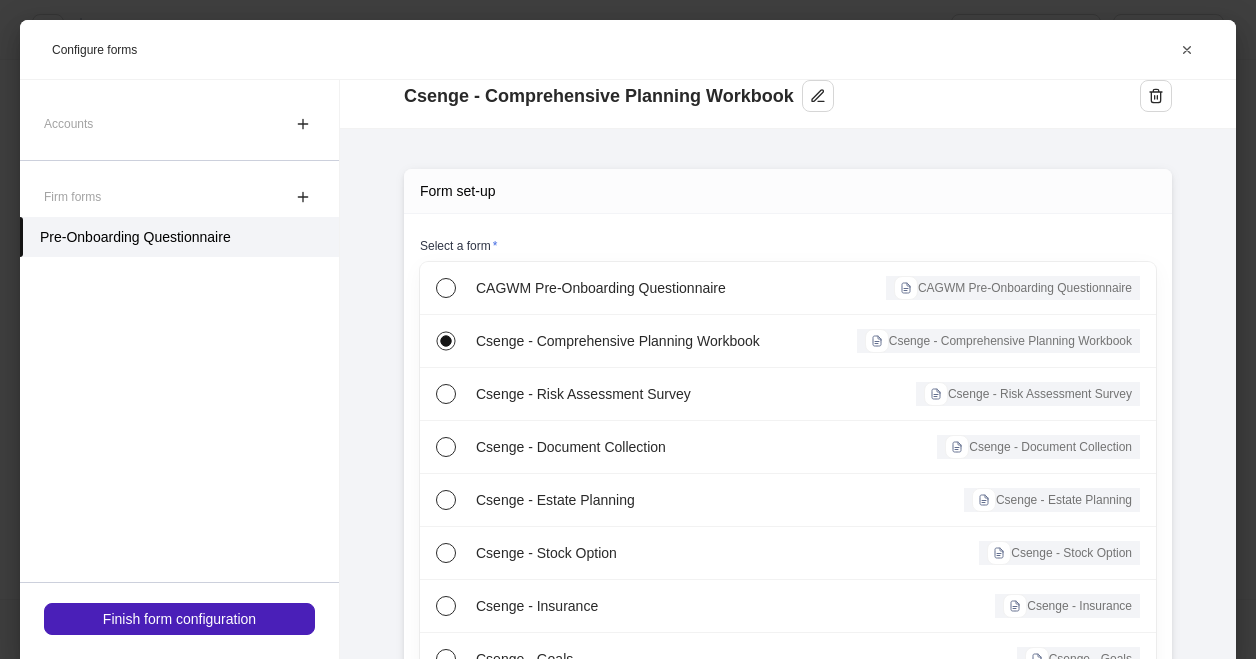 click on "Finish form configuration" at bounding box center [179, 619] 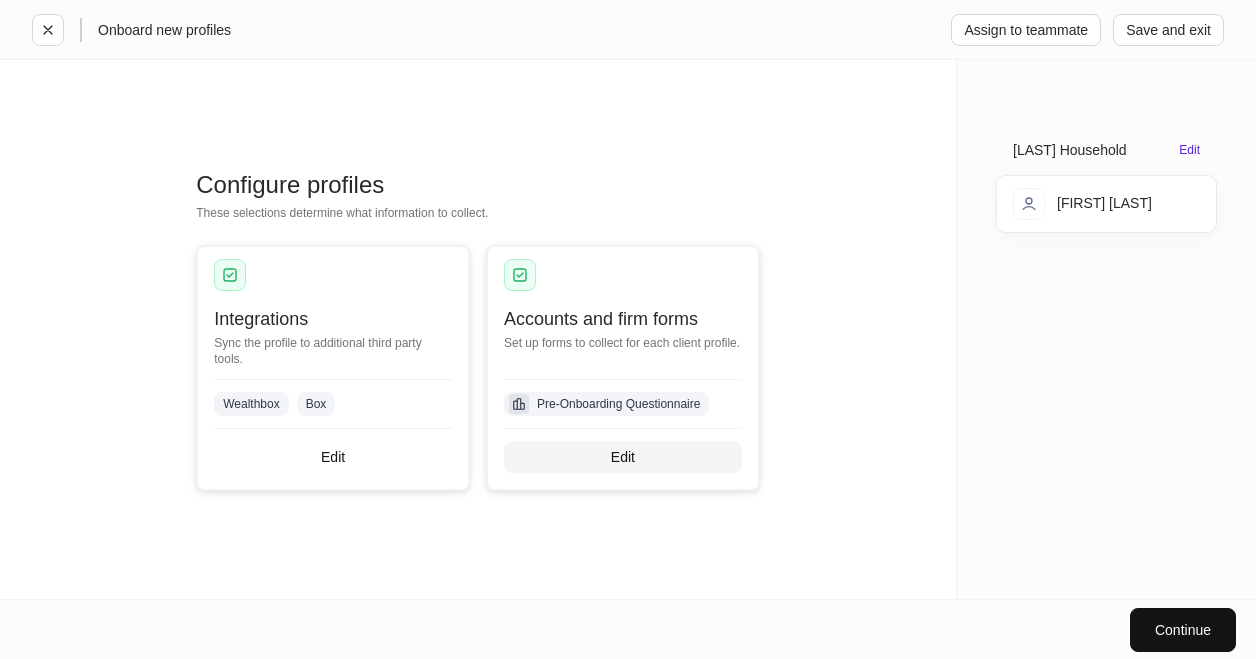 click on "Edit" at bounding box center [623, 457] 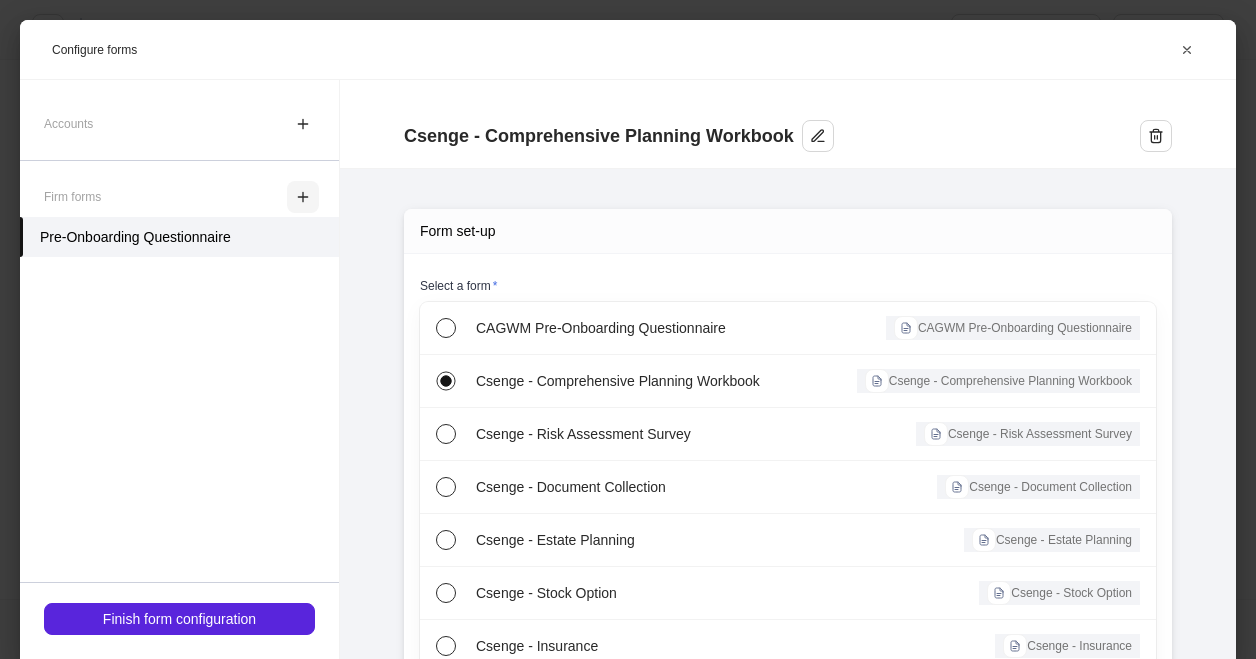 click at bounding box center (303, 197) 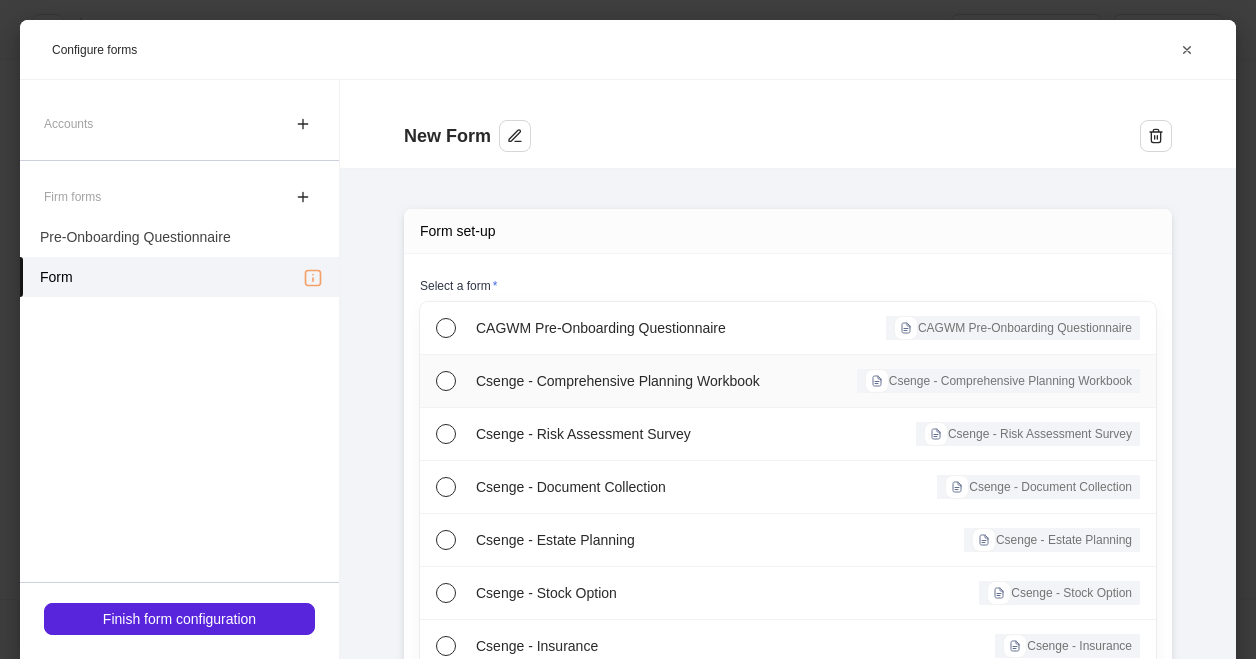 click on "Csenge - Comprehensive Planning Workbook" at bounding box center (633, 328) 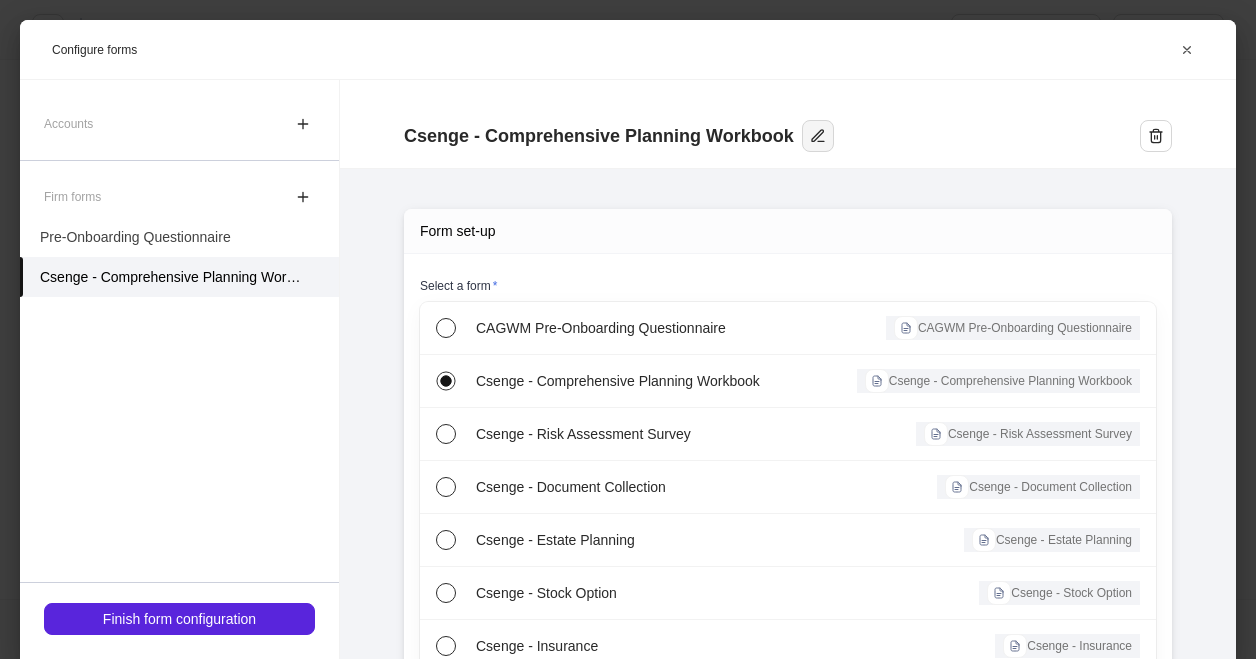 click at bounding box center [818, 136] 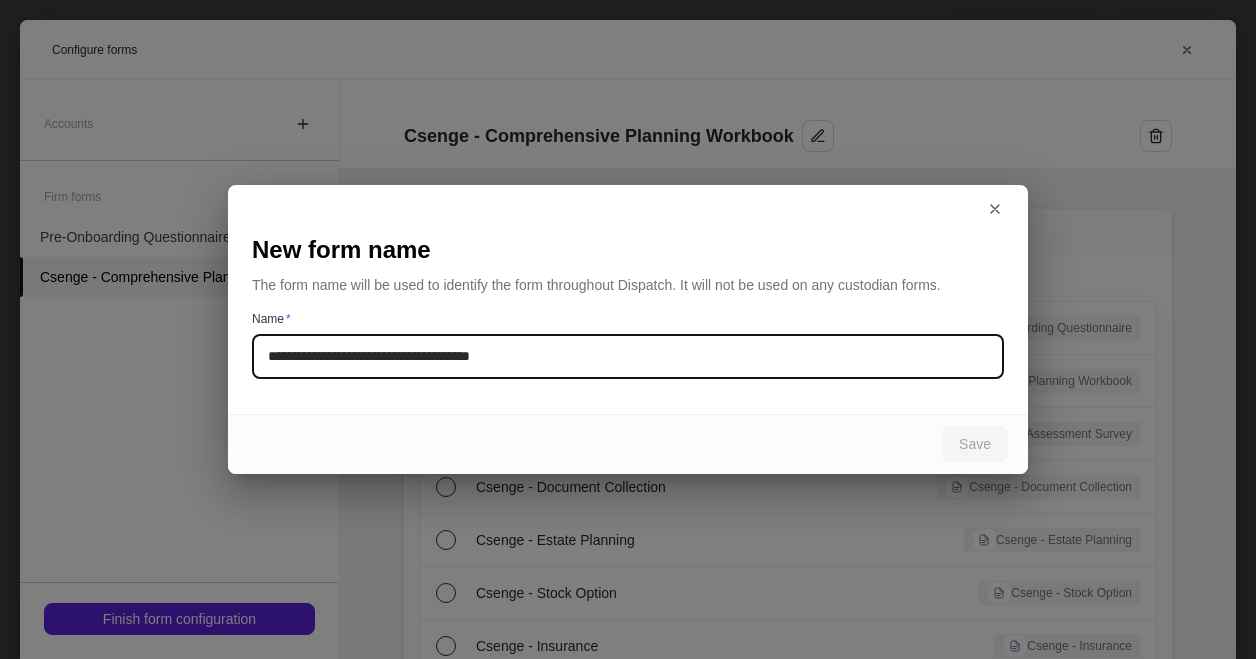 drag, startPoint x: 310, startPoint y: 357, endPoint x: 256, endPoint y: 361, distance: 54.147945 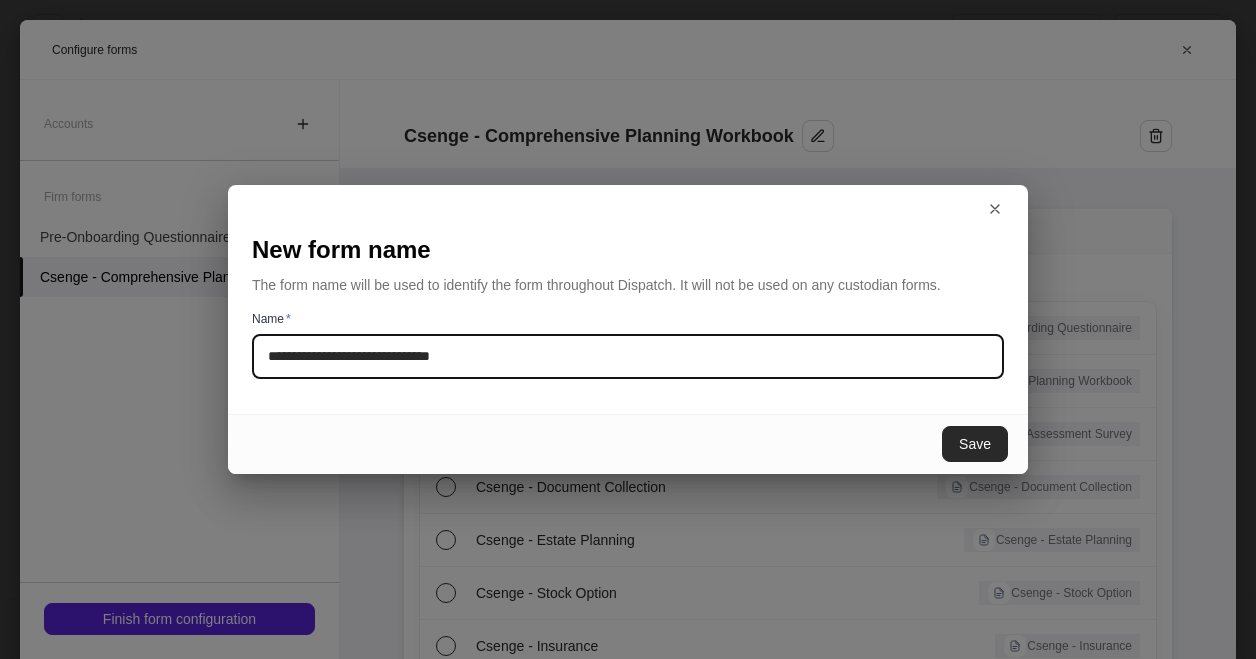 type on "**********" 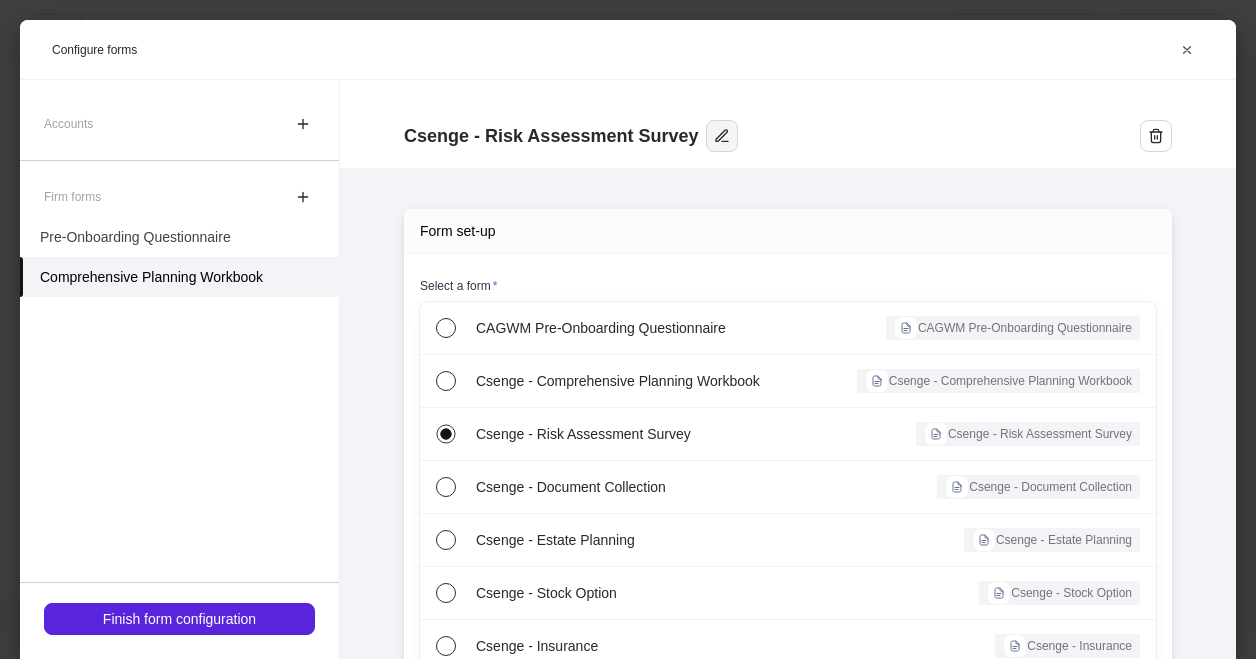 click at bounding box center [722, 136] 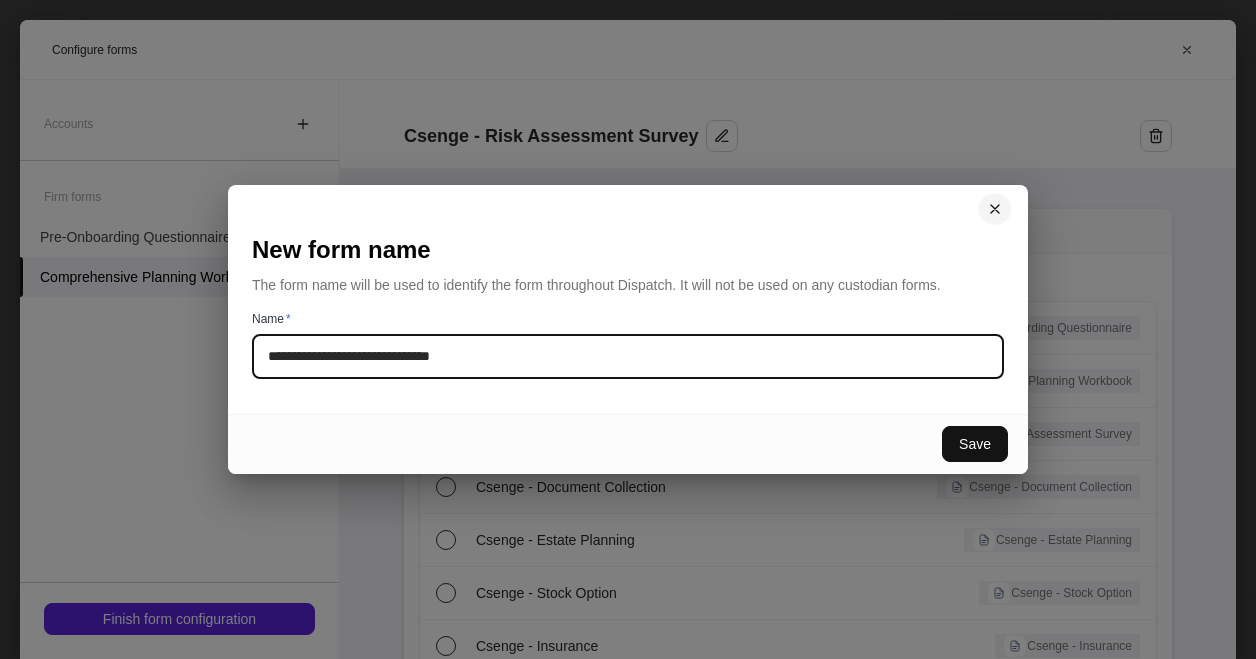 click at bounding box center [995, 209] 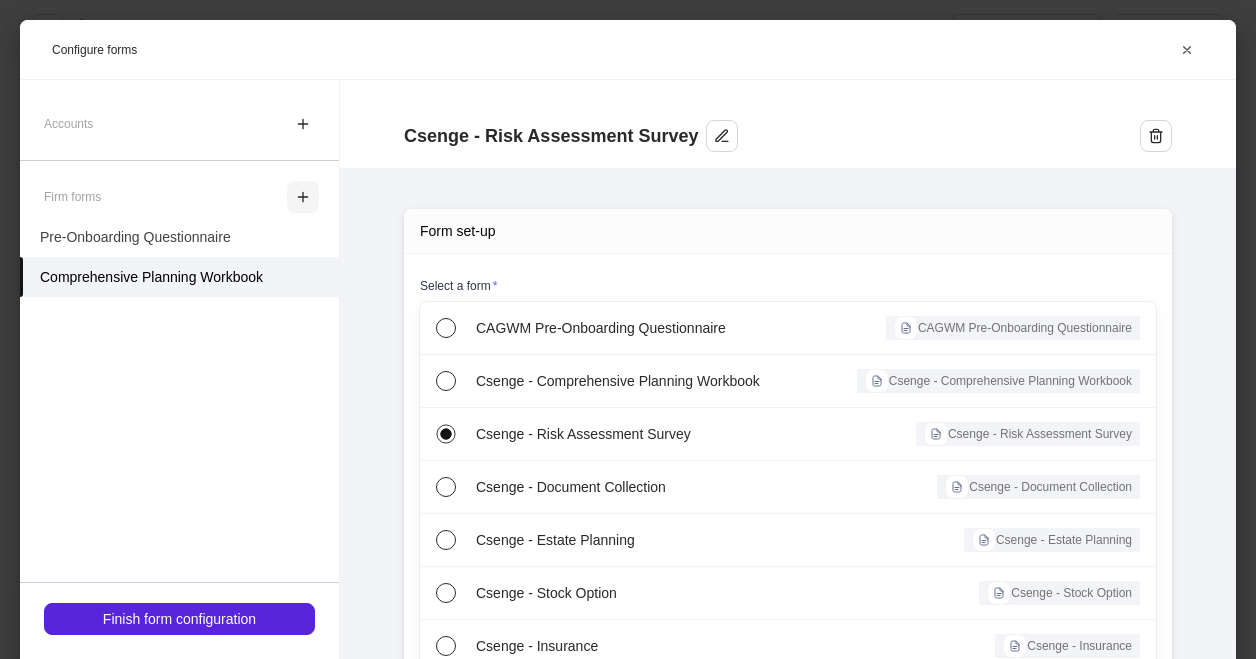 click at bounding box center (303, 197) 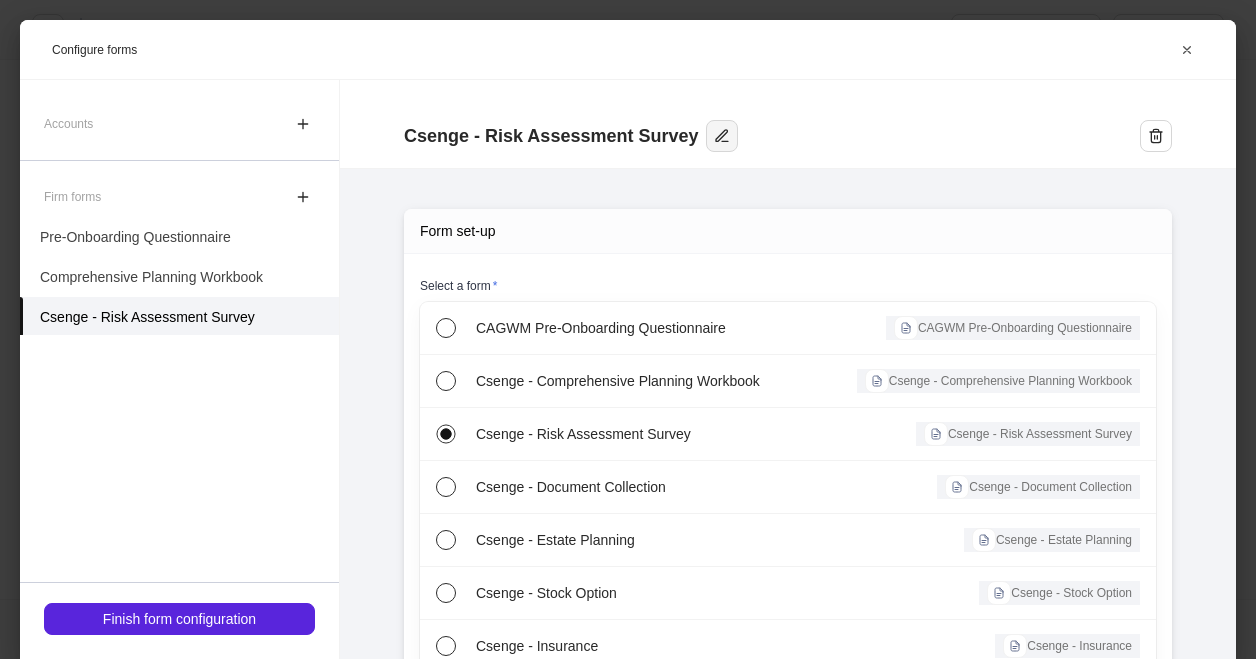 click at bounding box center (722, 136) 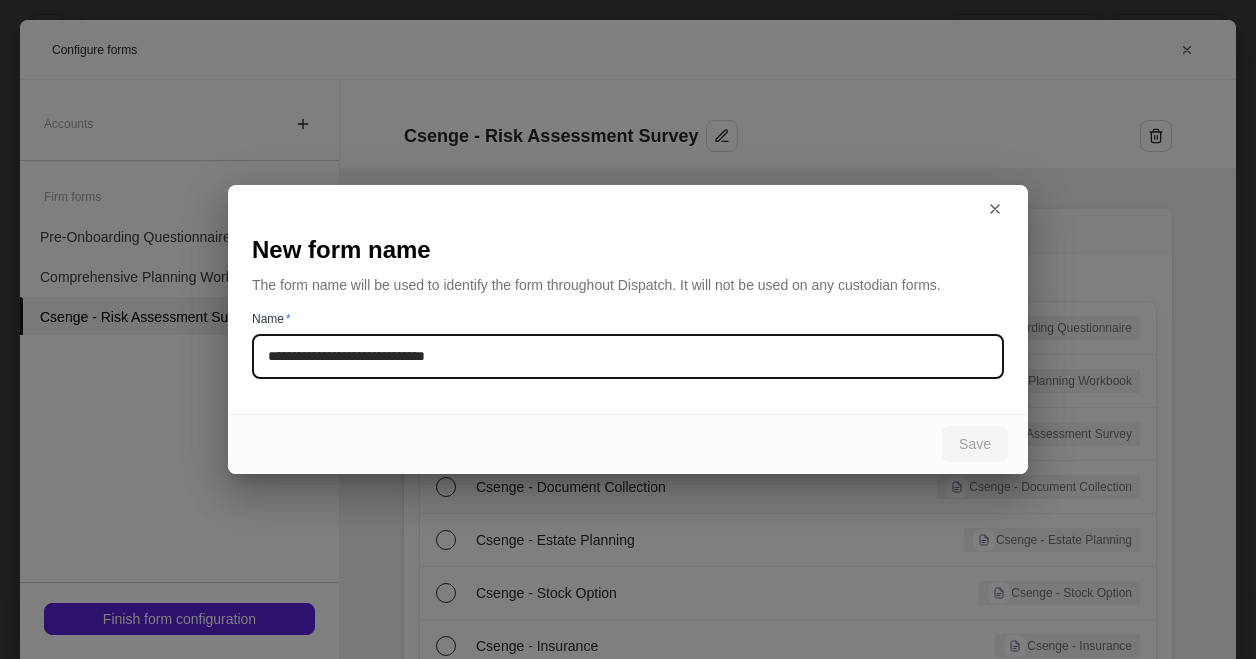 drag, startPoint x: 323, startPoint y: 356, endPoint x: 222, endPoint y: 362, distance: 101.17806 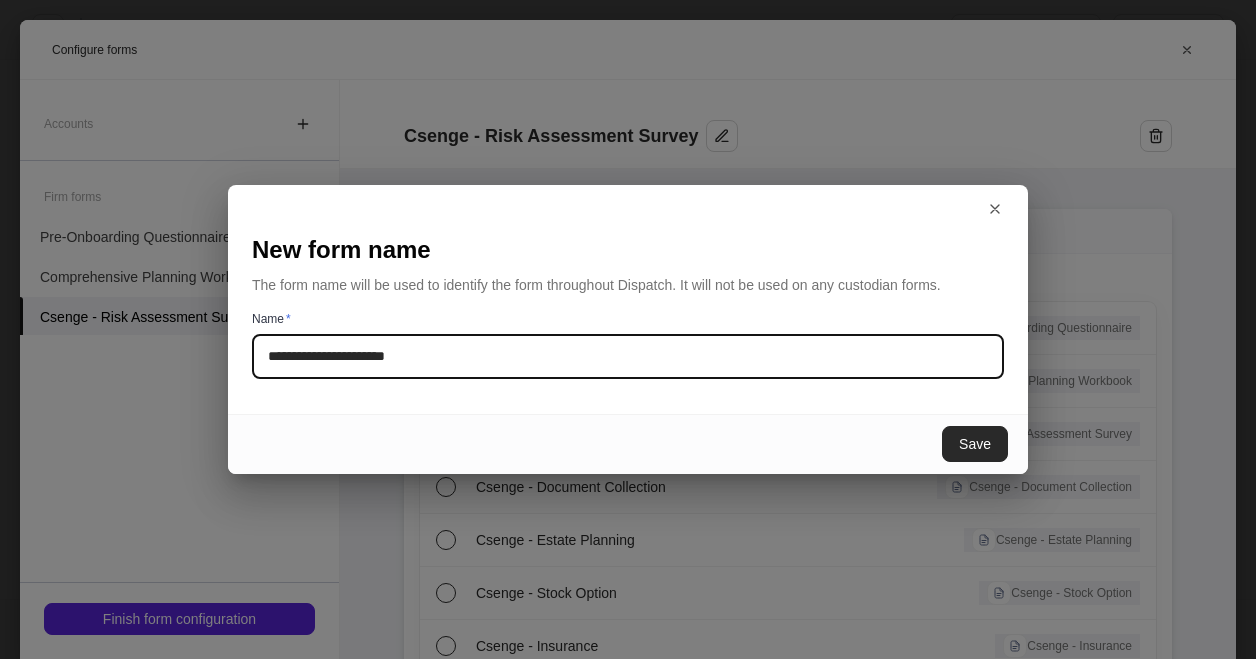 type on "**********" 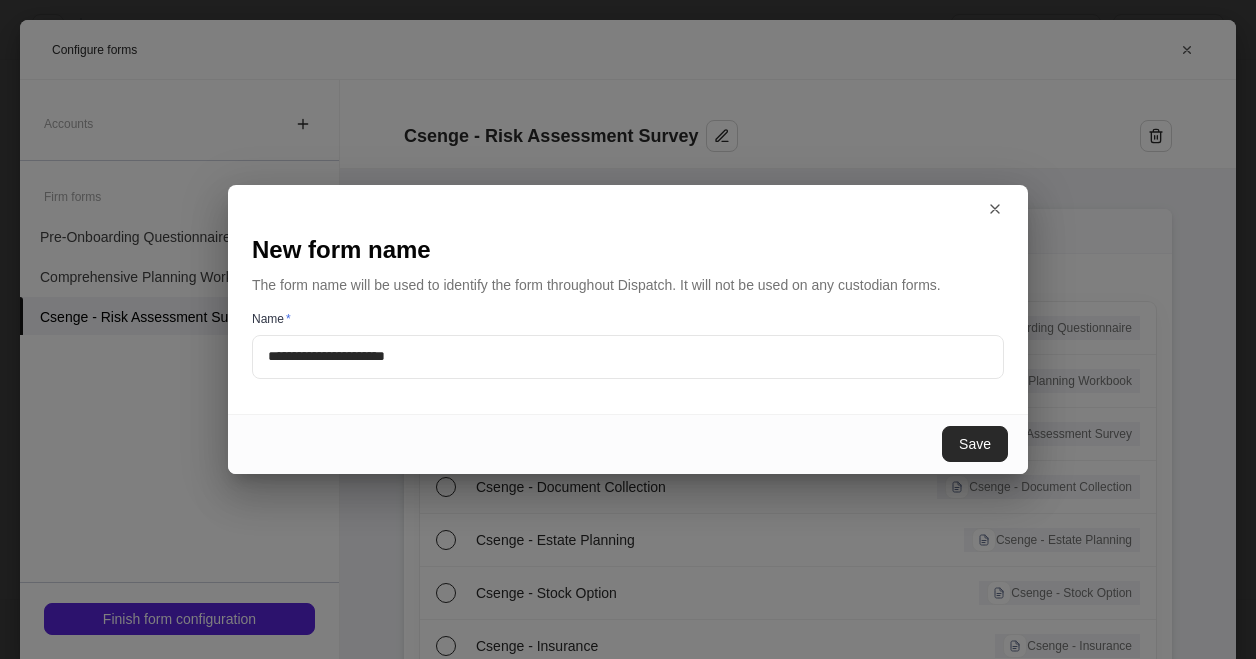 click on "Save" at bounding box center (975, 444) 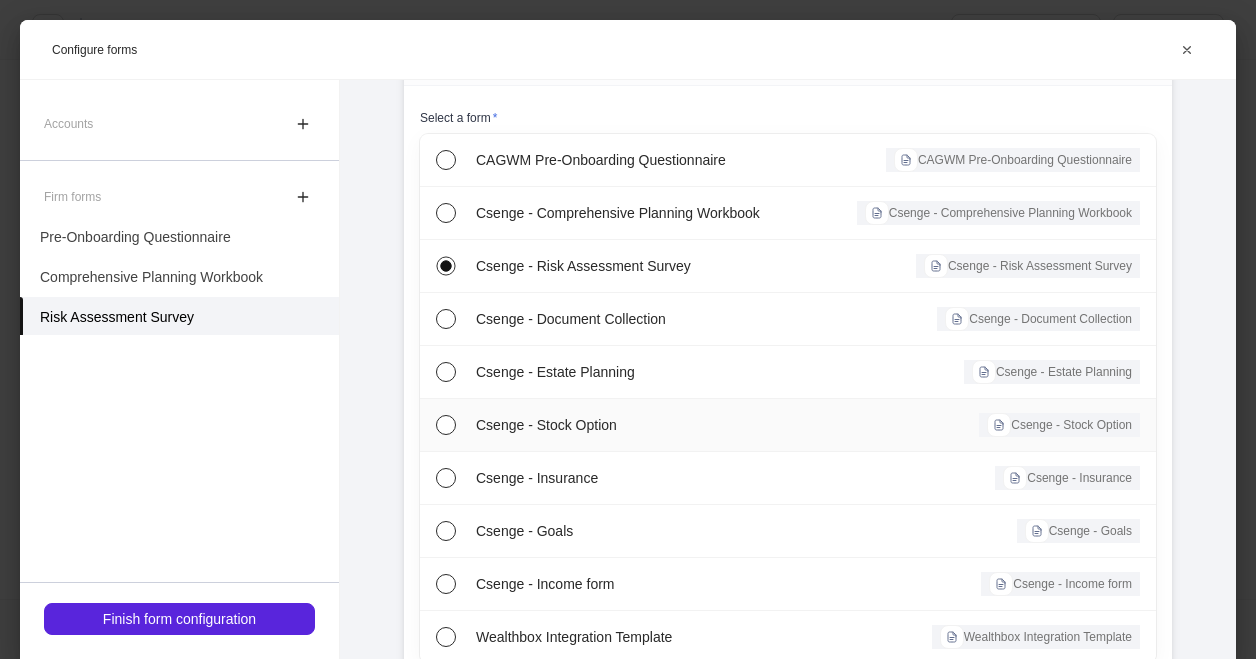 scroll, scrollTop: 200, scrollLeft: 0, axis: vertical 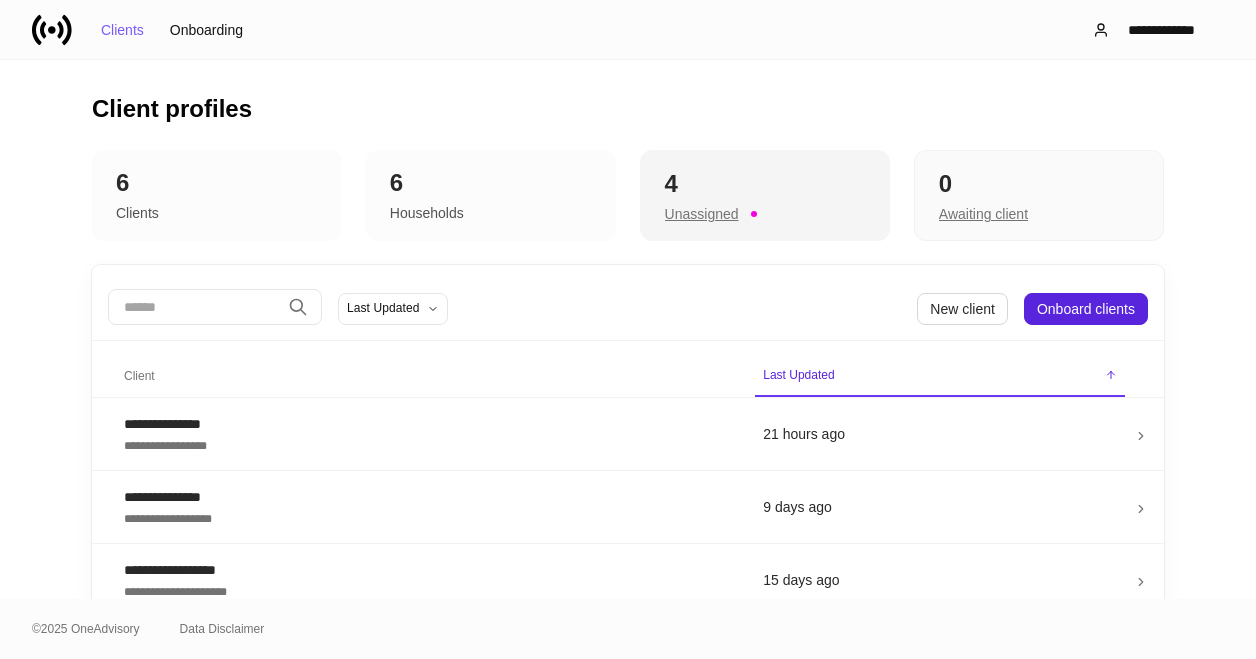 click on "Unassigned" at bounding box center (702, 214) 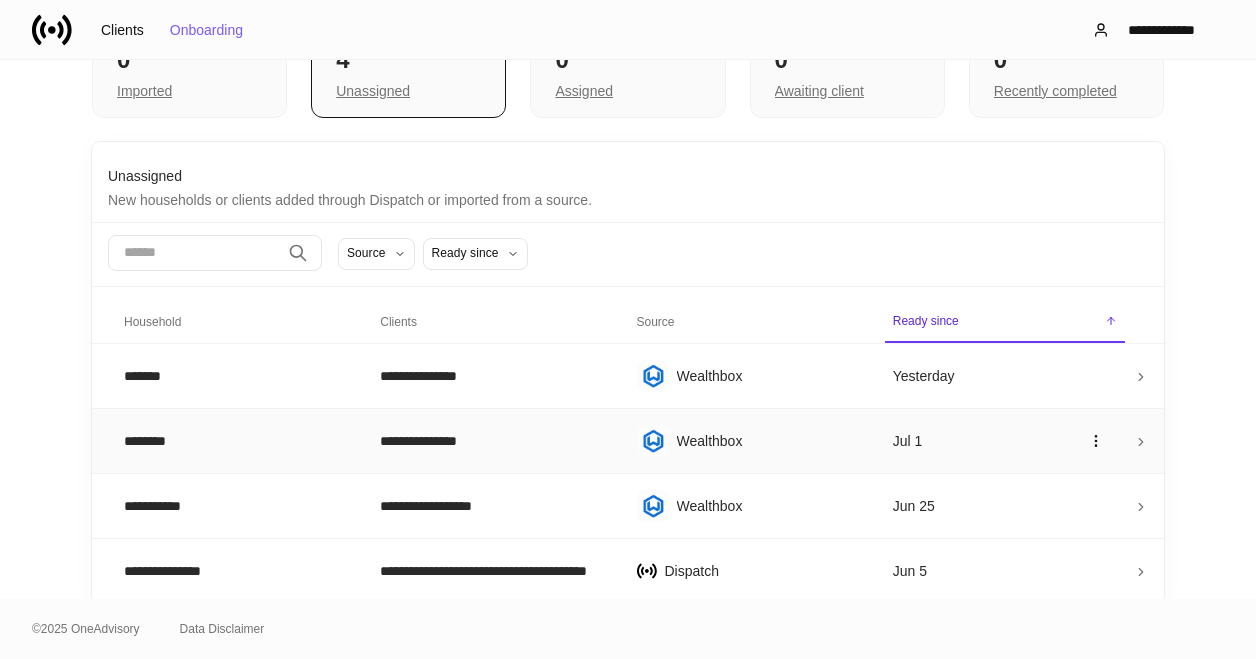 scroll, scrollTop: 0, scrollLeft: 0, axis: both 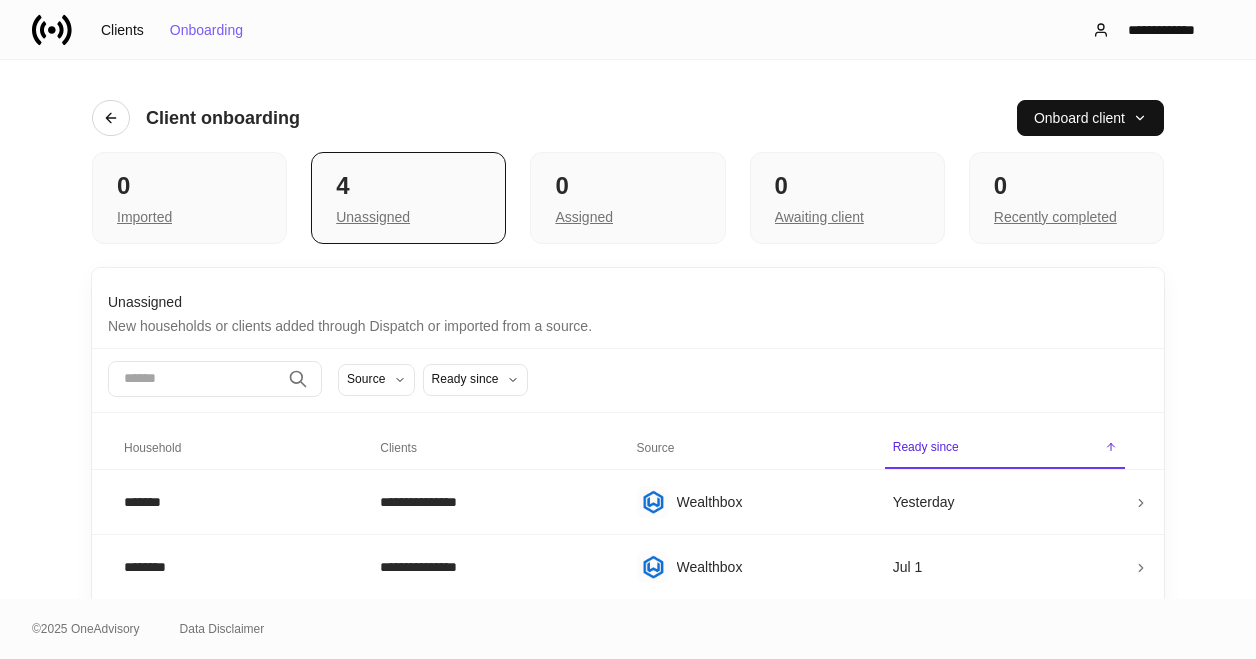 click at bounding box center [43, 29] 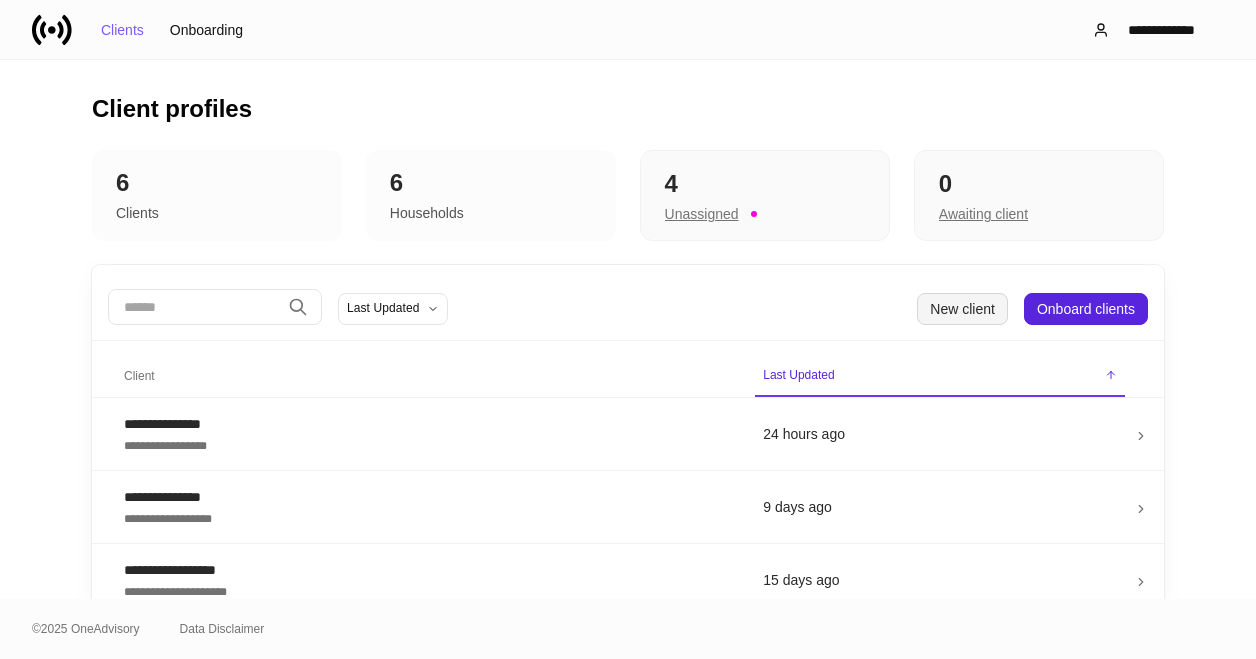 click on "New client" at bounding box center [962, 309] 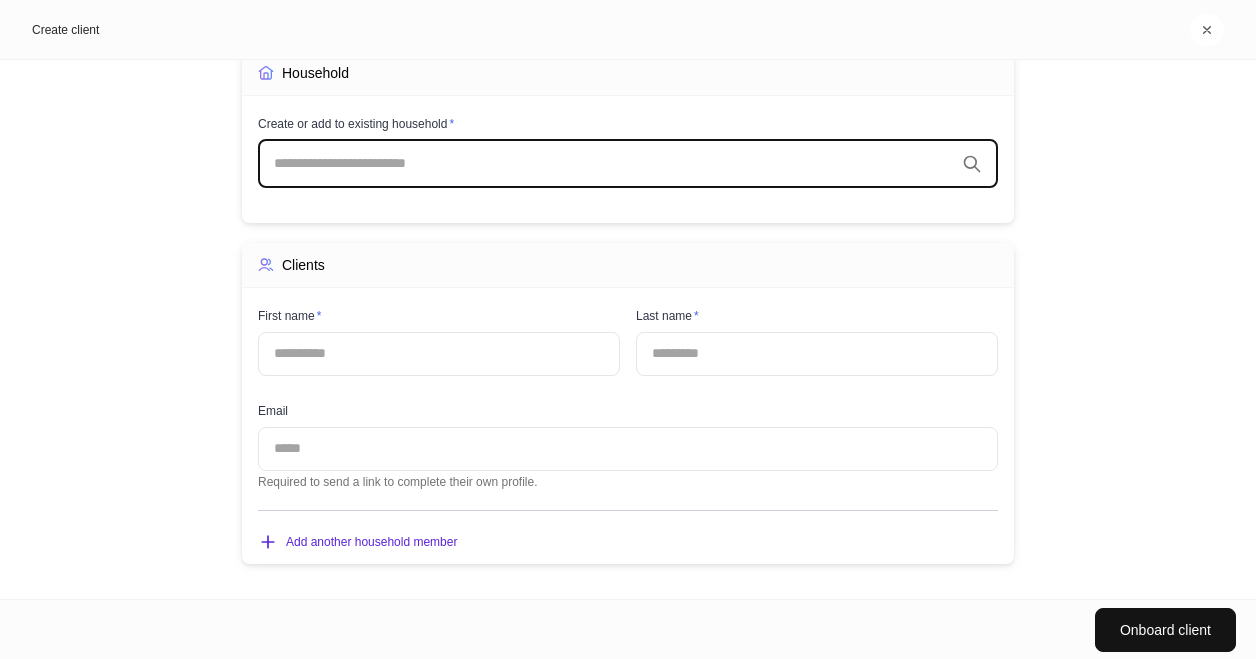 scroll, scrollTop: 133, scrollLeft: 0, axis: vertical 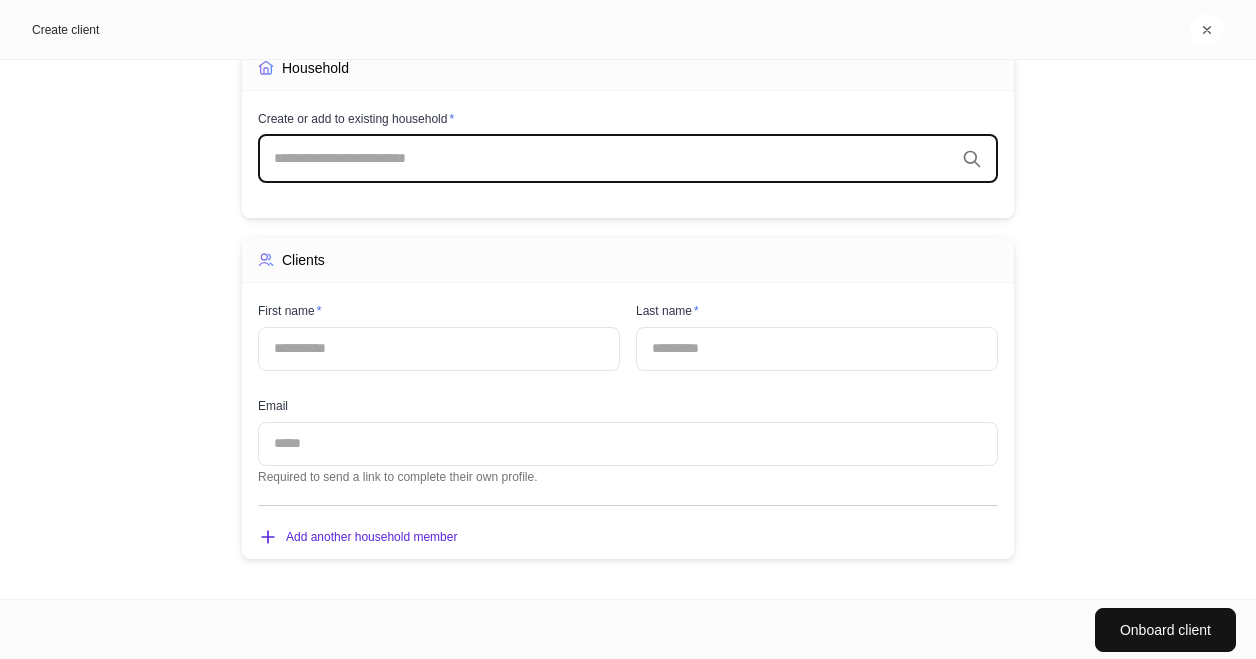click at bounding box center (439, 349) 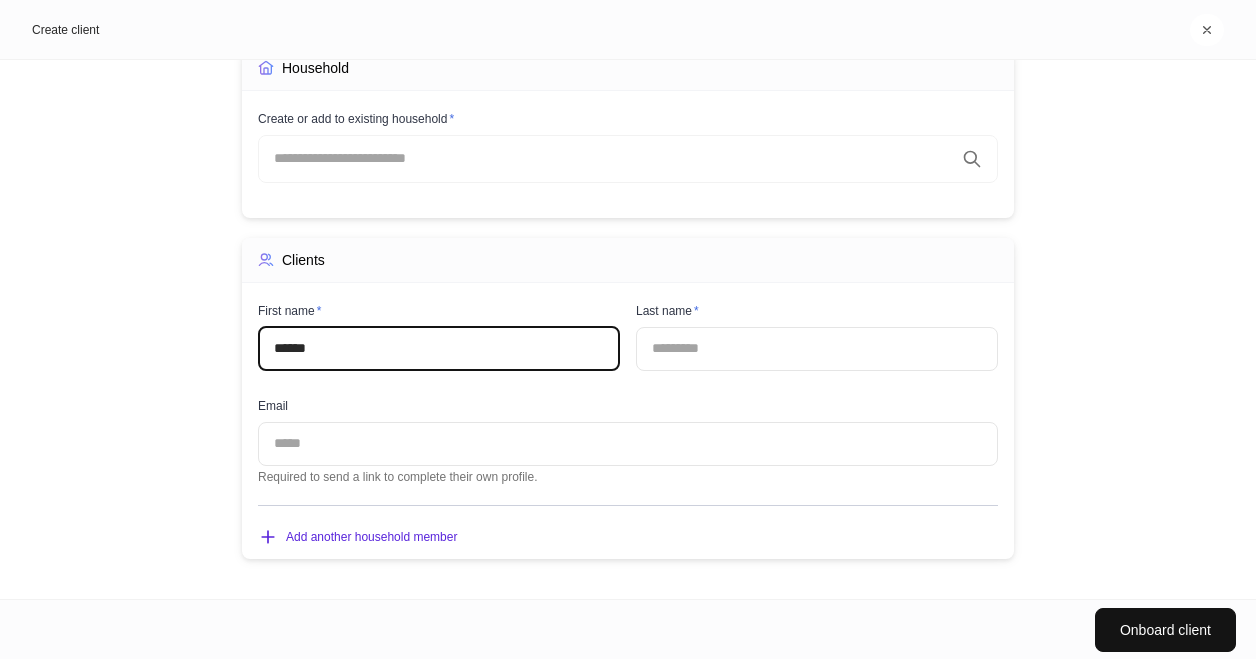 type on "******" 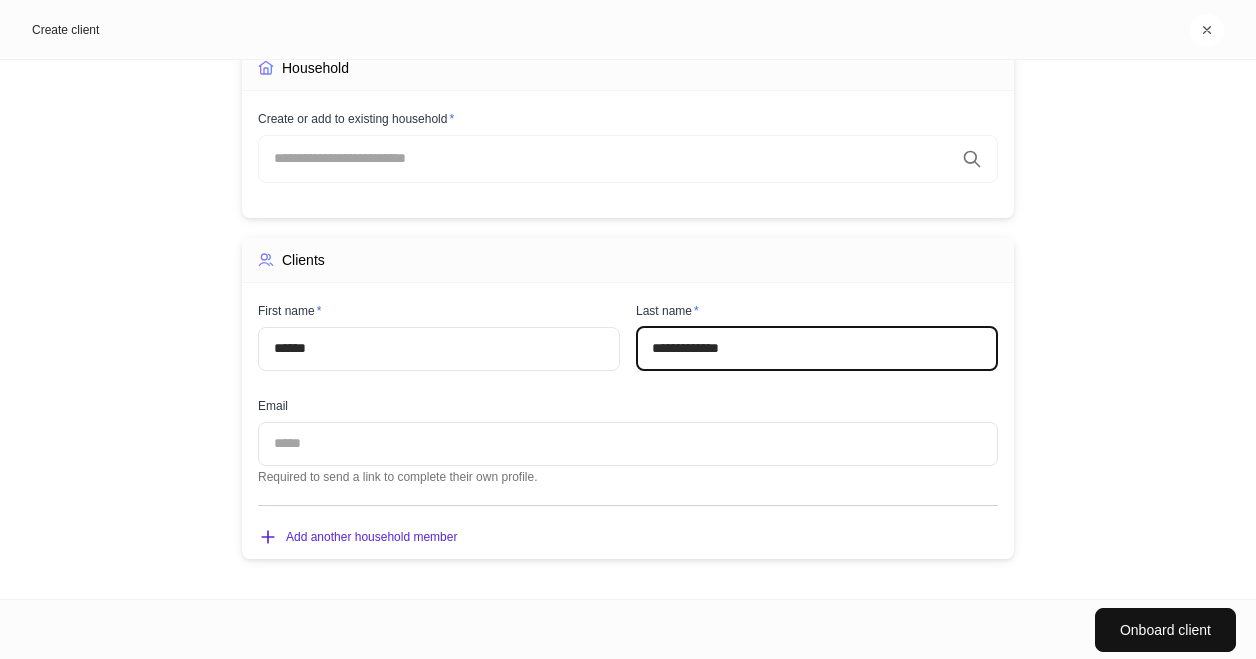 type on "**********" 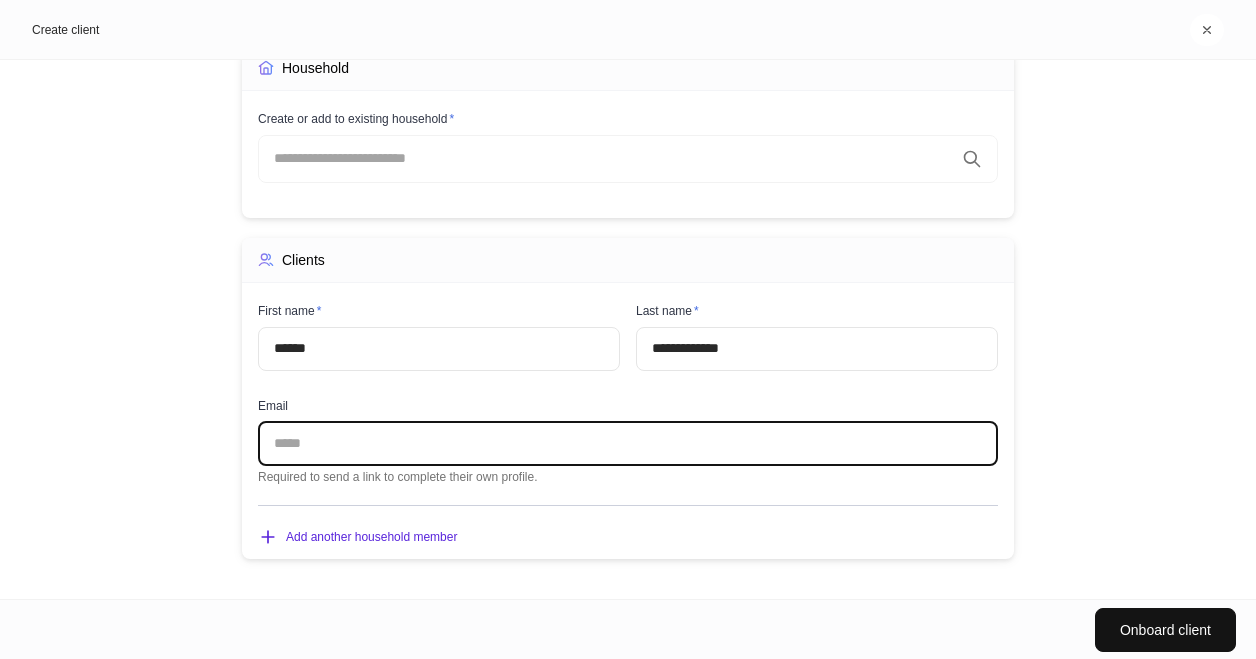 paste on "**********" 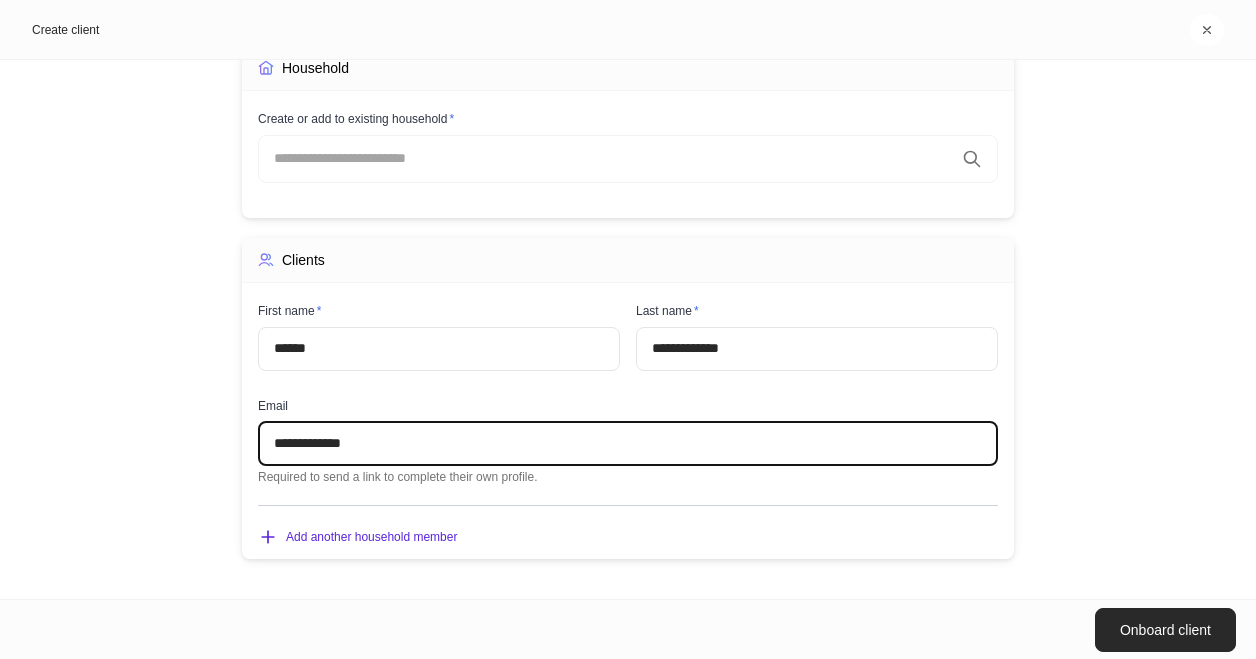 type on "**********" 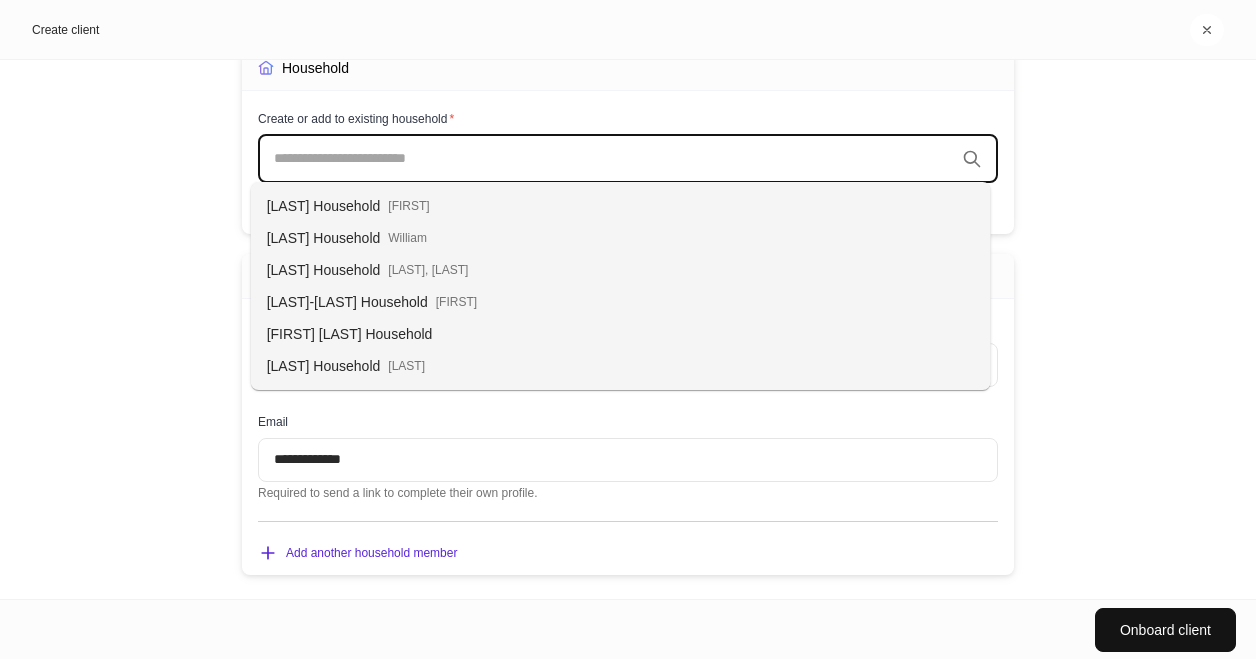 click at bounding box center [614, 159] 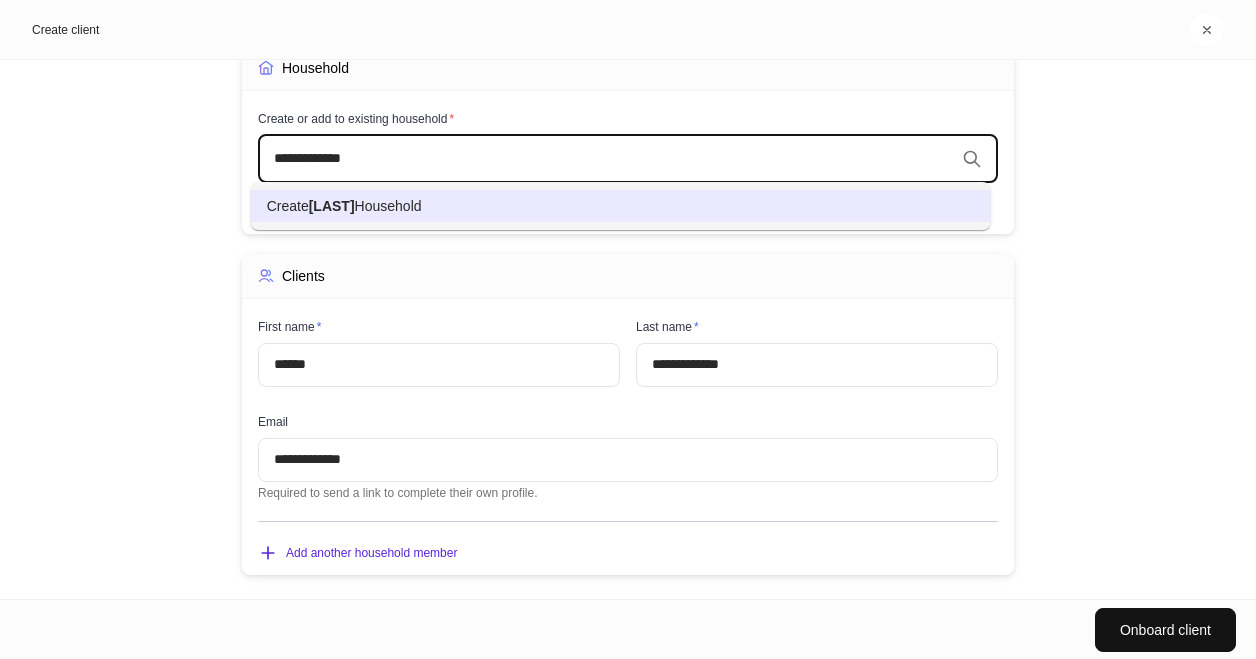click on "Household" at bounding box center (388, 206) 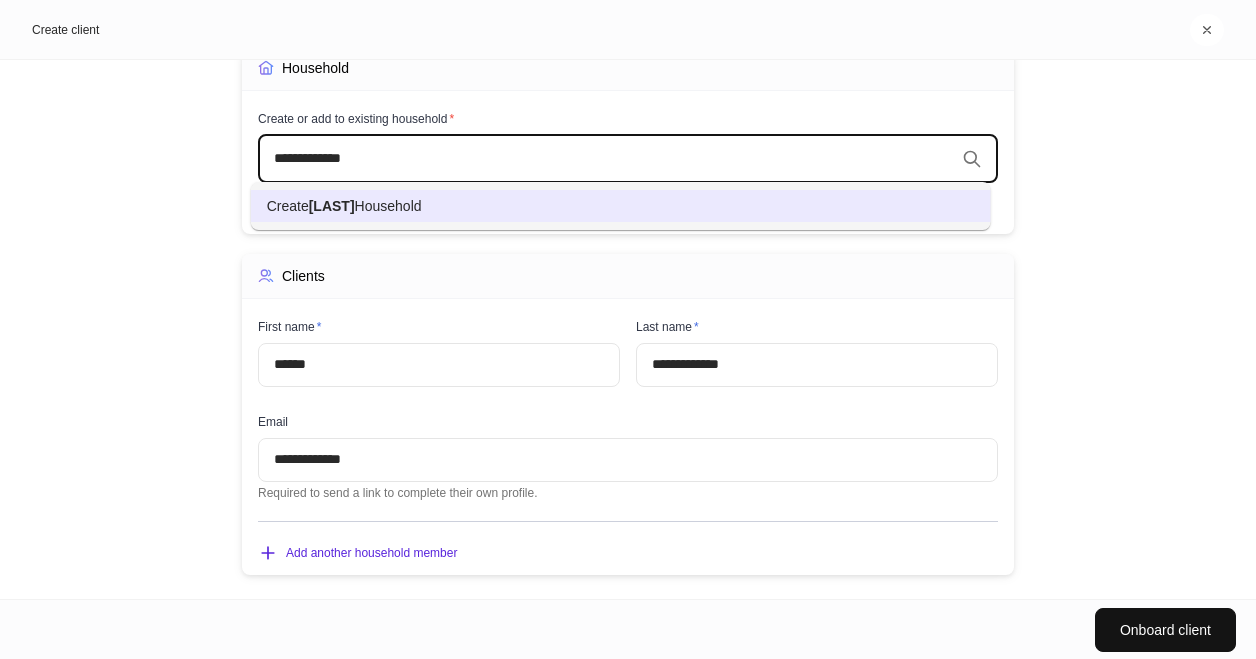 type on "**********" 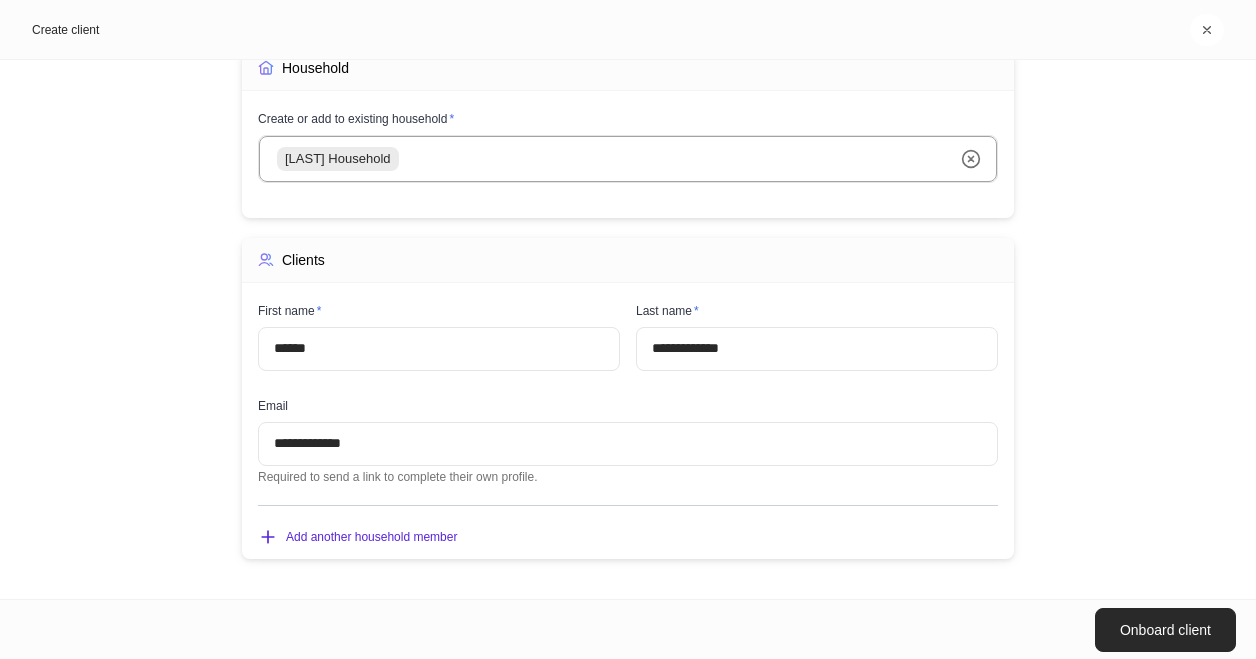 click on "Onboard client" at bounding box center [1165, 630] 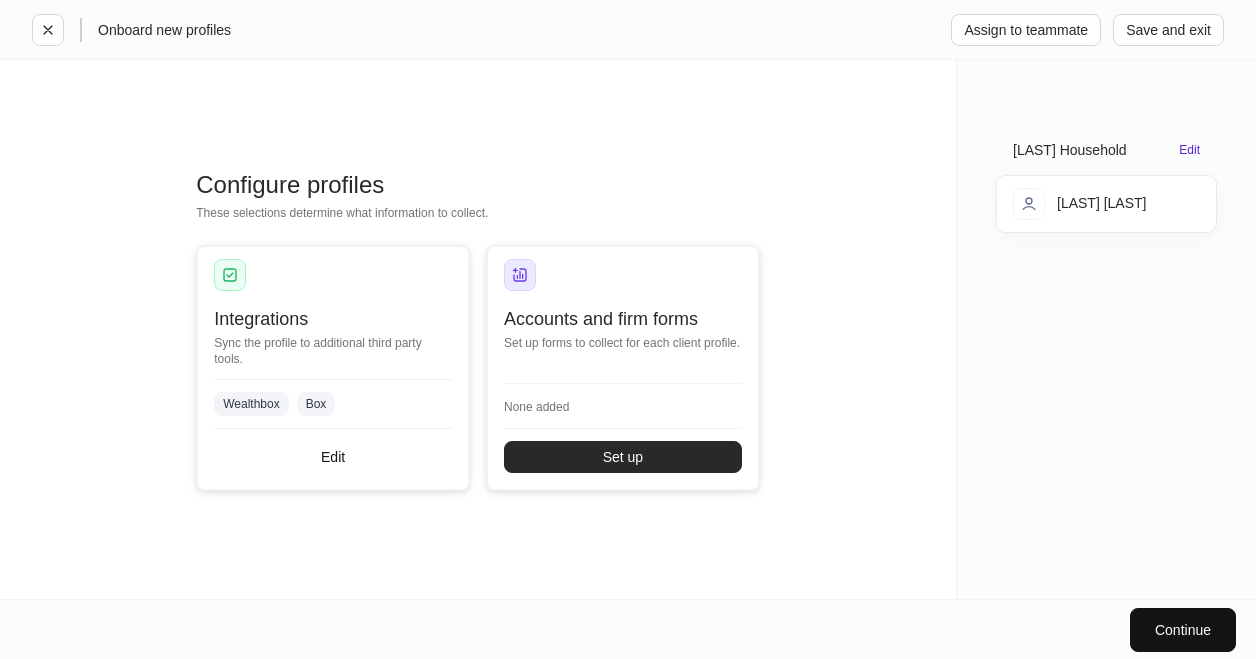 click on "Set up" at bounding box center [623, 457] 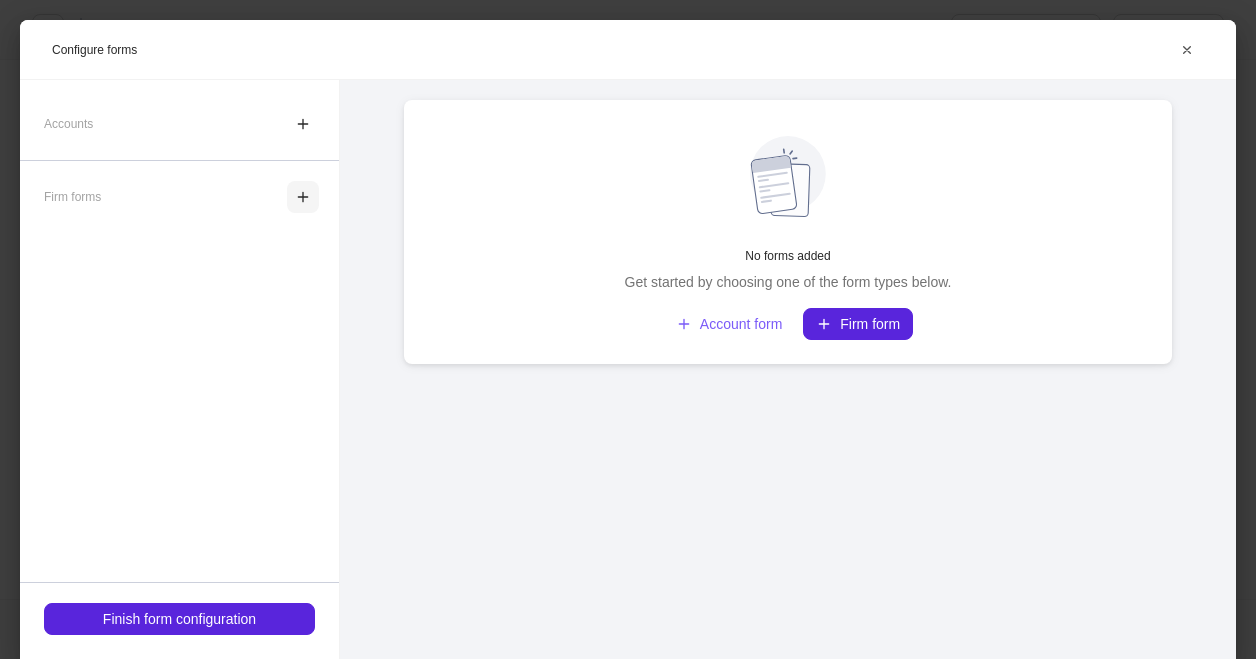 click at bounding box center (302, 196) 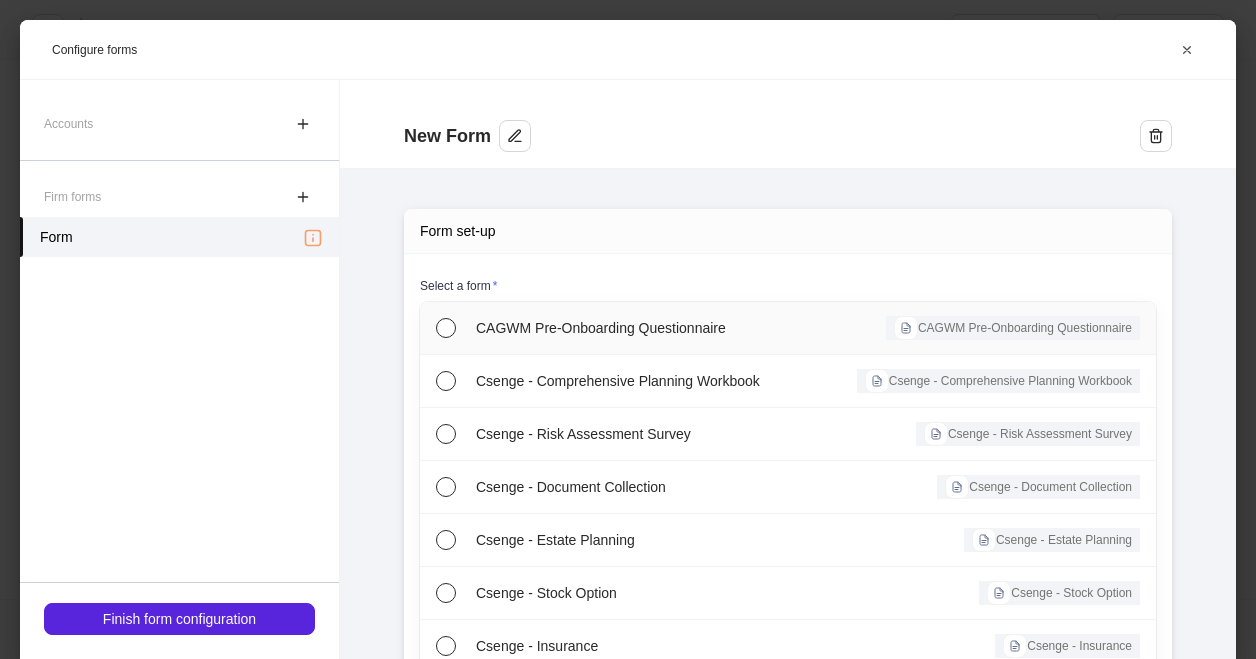 click on "CAGWM Pre-Onboarding Questionnaire" at bounding box center (1013, 328) 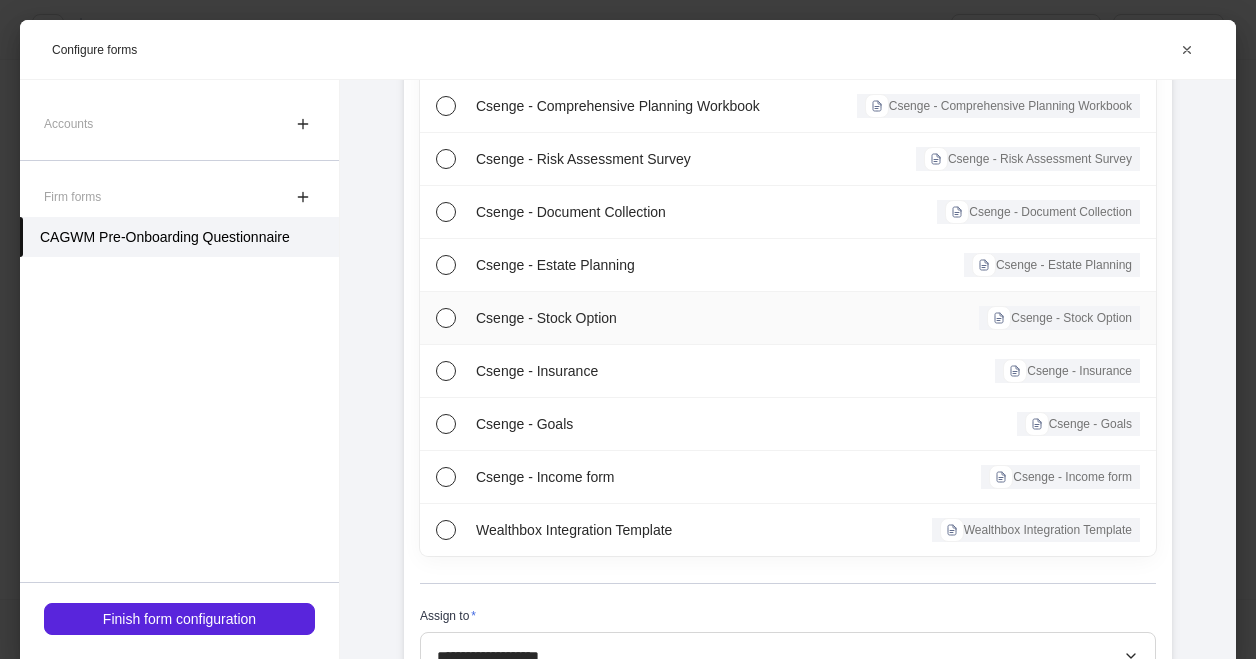 scroll, scrollTop: 244, scrollLeft: 0, axis: vertical 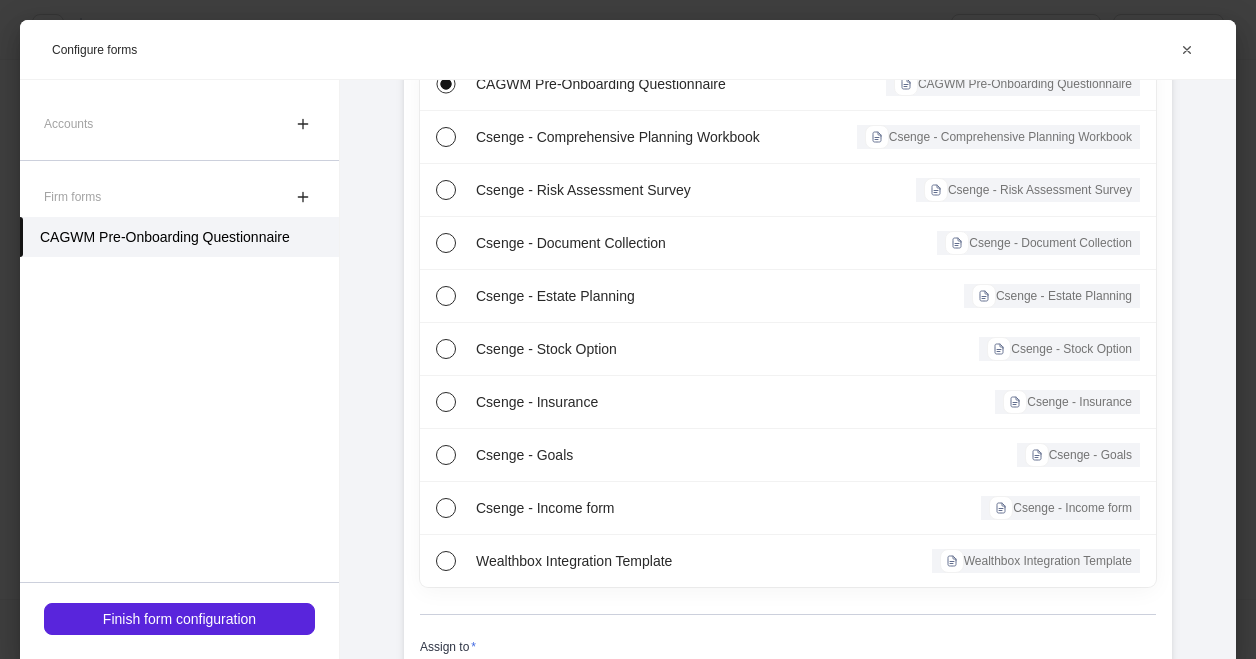 click on "**********" at bounding box center (788, 345) 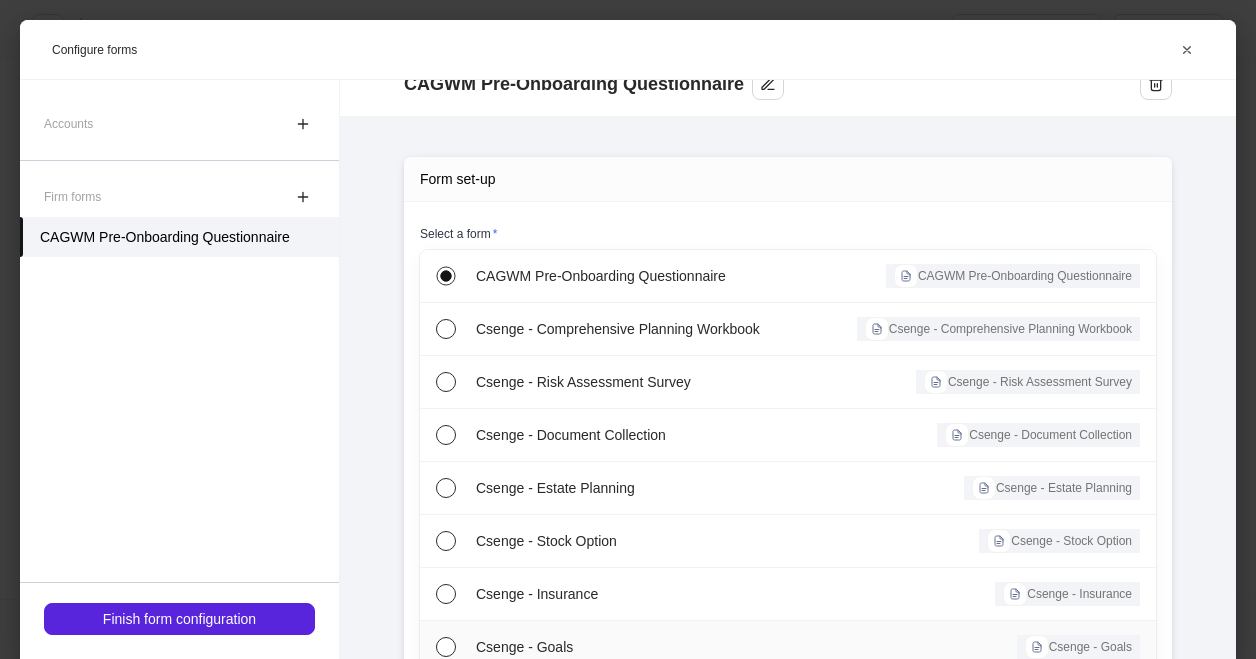 scroll, scrollTop: 44, scrollLeft: 0, axis: vertical 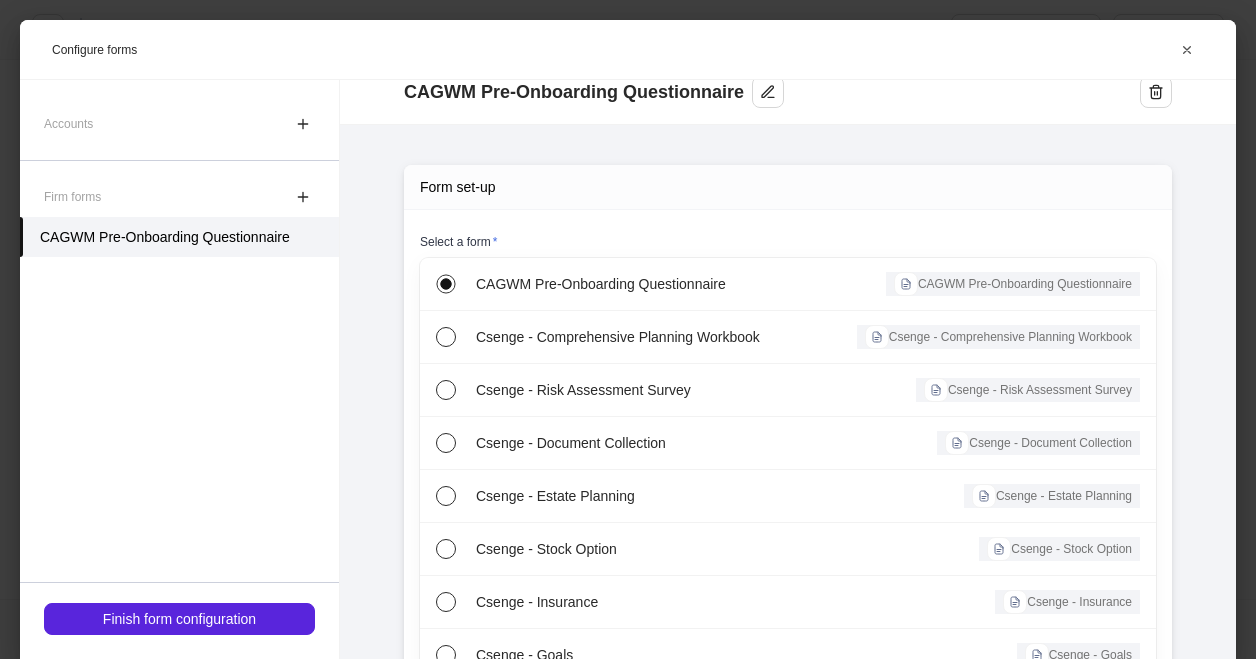 click on "**********" at bounding box center (788, 545) 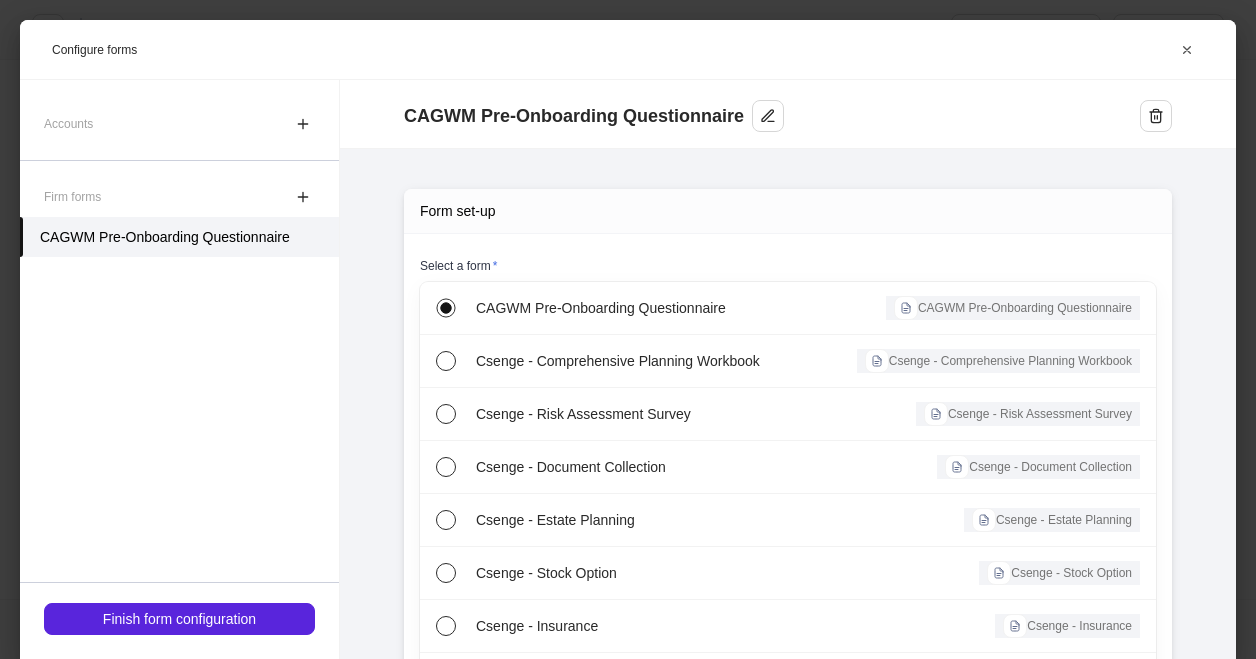 scroll, scrollTop: 0, scrollLeft: 0, axis: both 